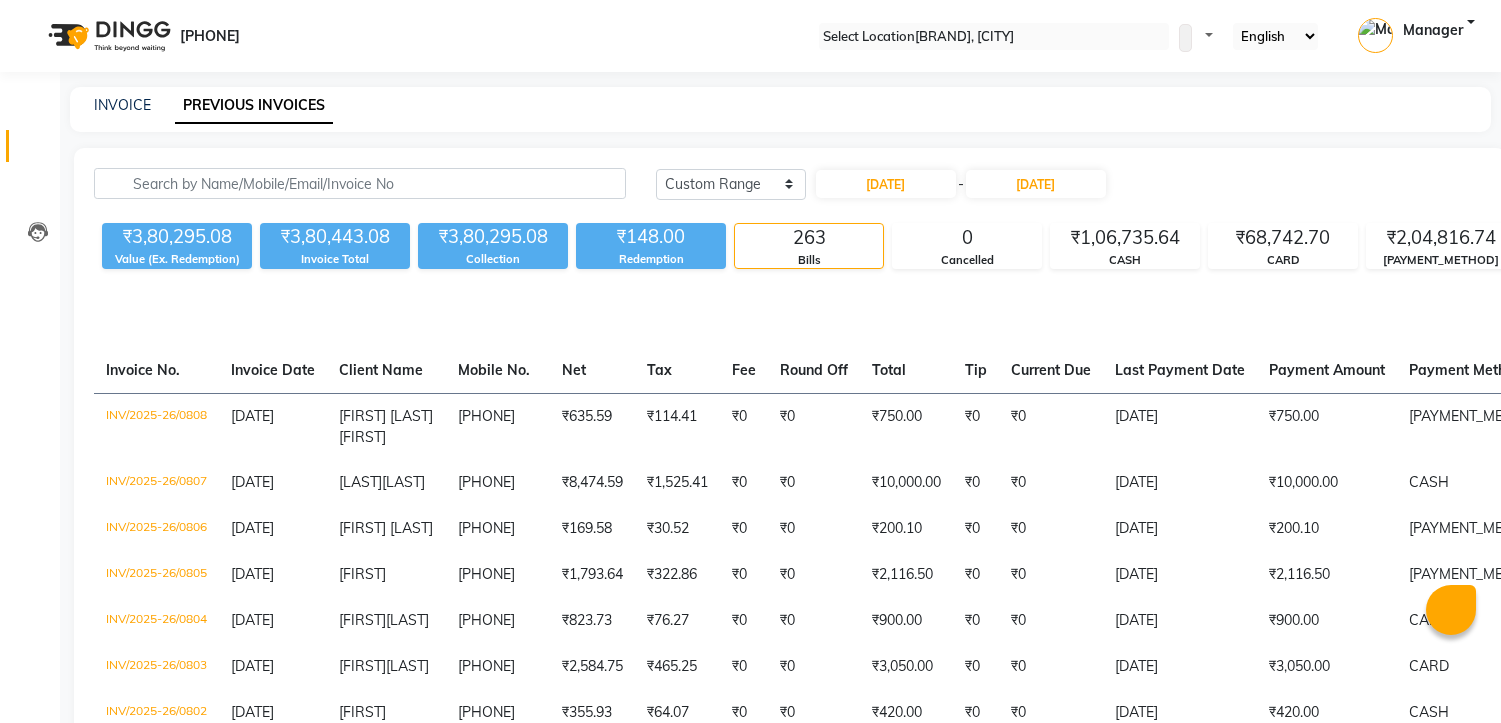 scroll, scrollTop: 0, scrollLeft: 0, axis: both 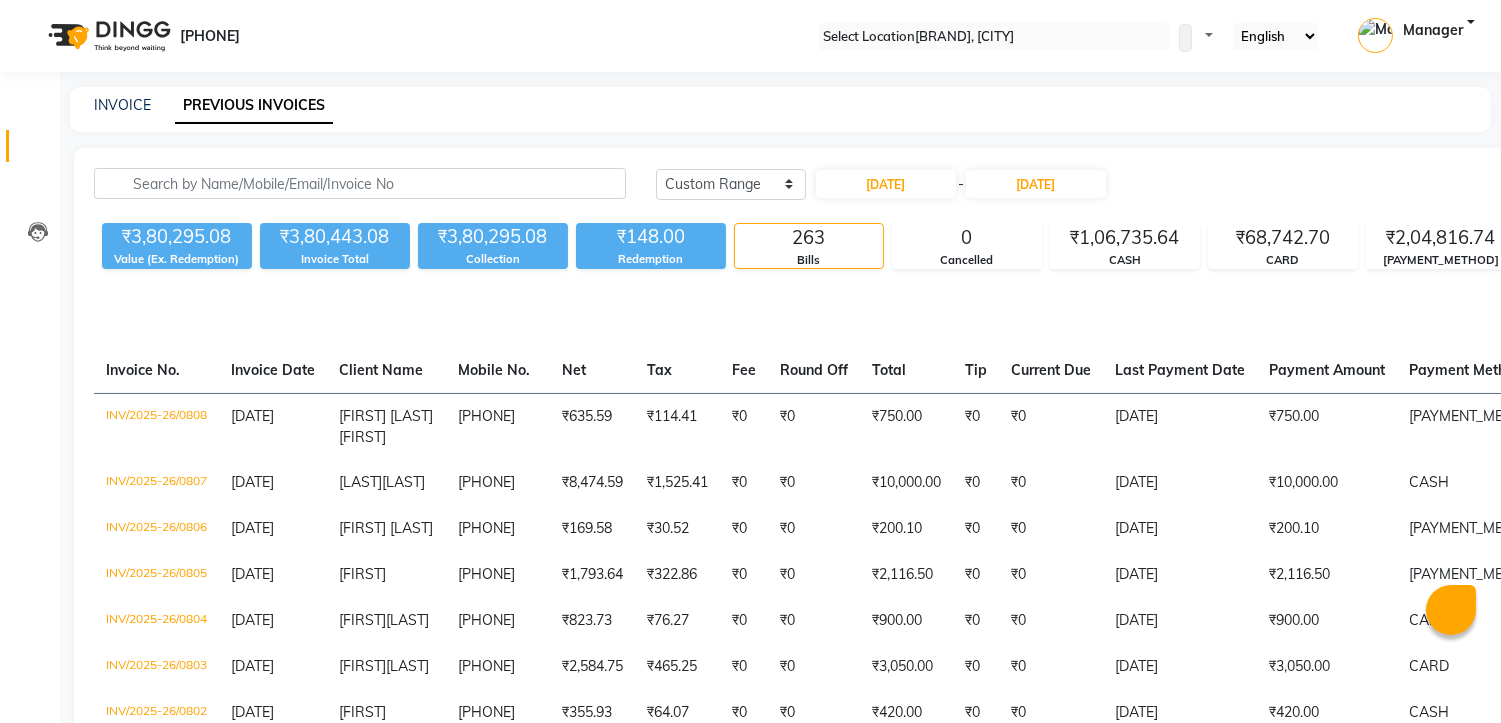 click on "INVOICE PREVIOUS INVOICES" at bounding box center [780, 109] 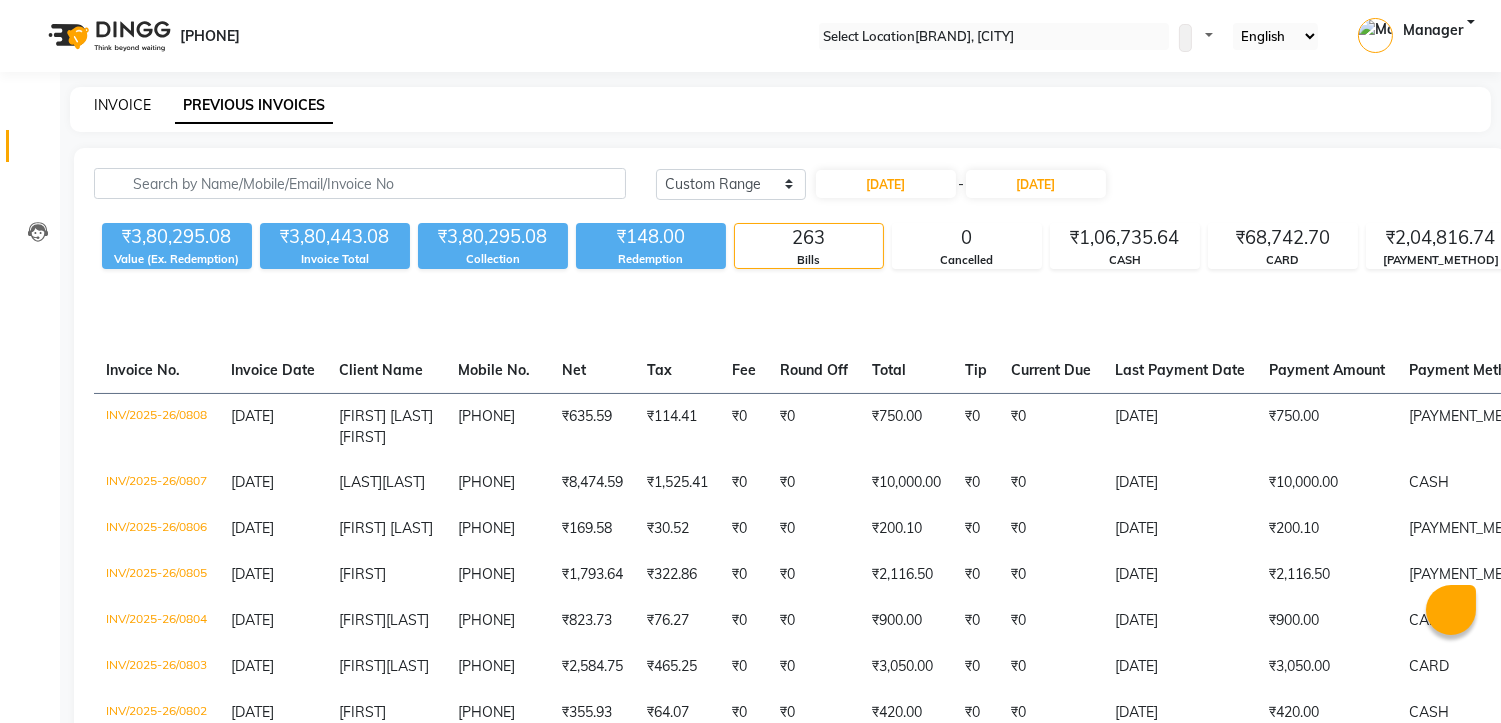 click on "INVOICE" at bounding box center (122, 105) 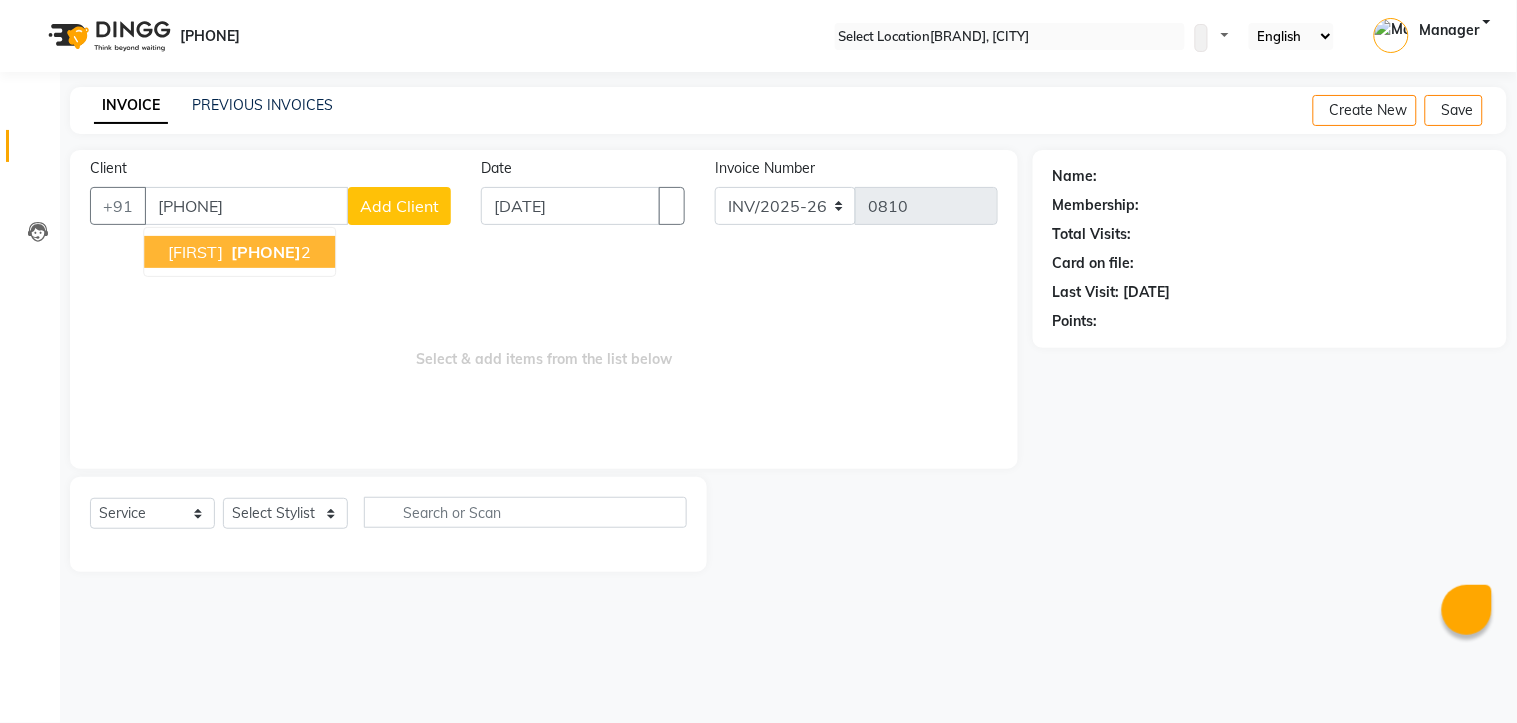 click on "[PHONE]" at bounding box center [266, 252] 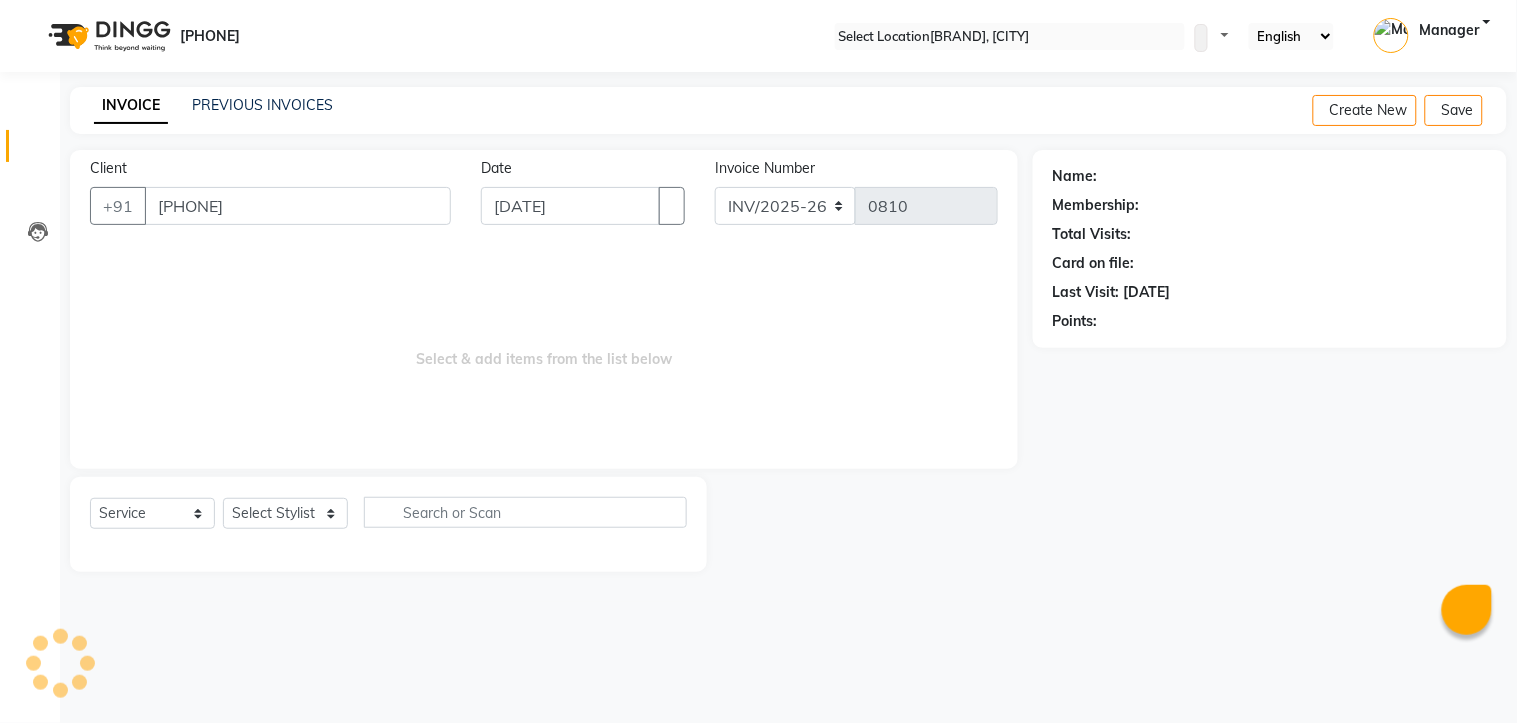 type on "[PHONE]" 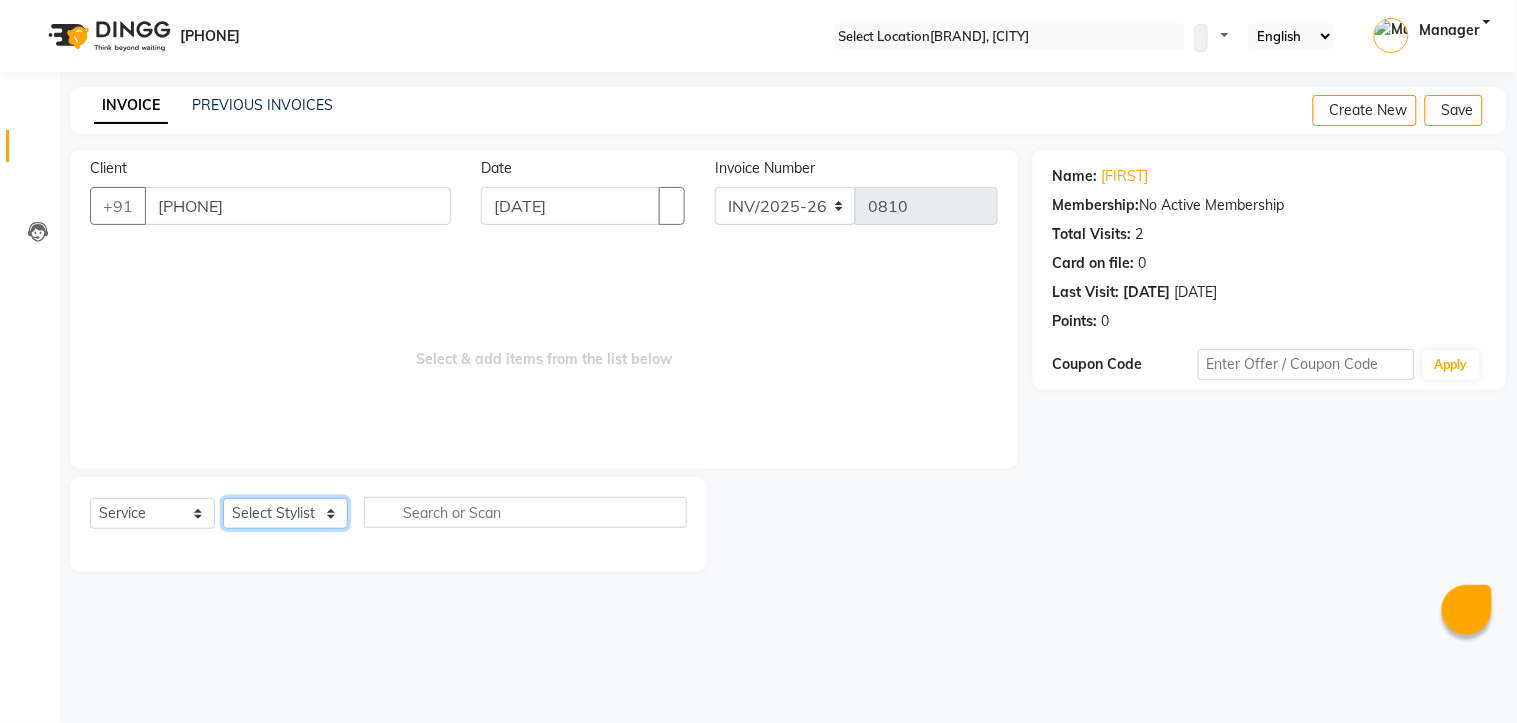 click on "Select Stylist [FIRST] [LAST] [FIRST] [LAST] [FIRST] [LAST] Manager [FIRST] [LAST] [FIRST] [LAST] [FIRST] [LAST] [FIRST] [LAST]" at bounding box center (285, 513) 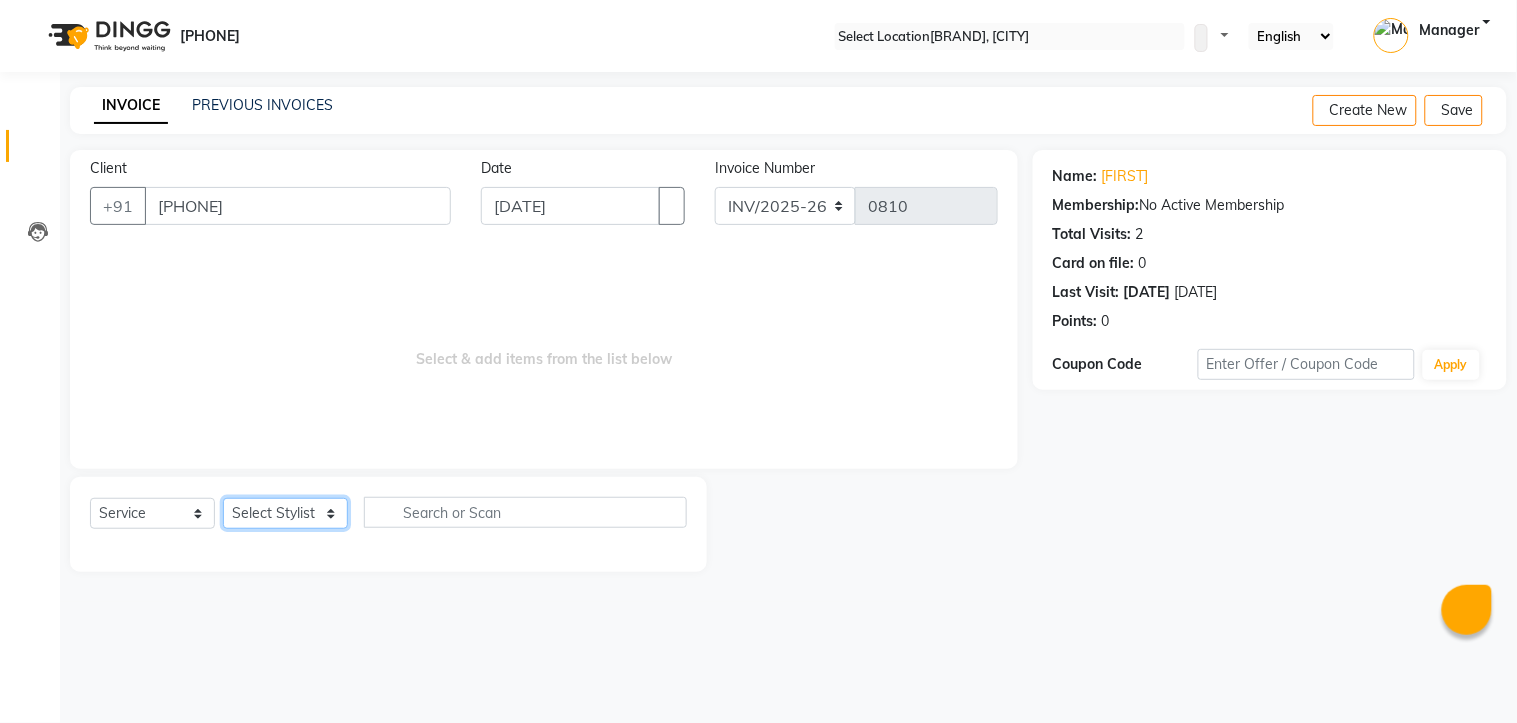select on "69919" 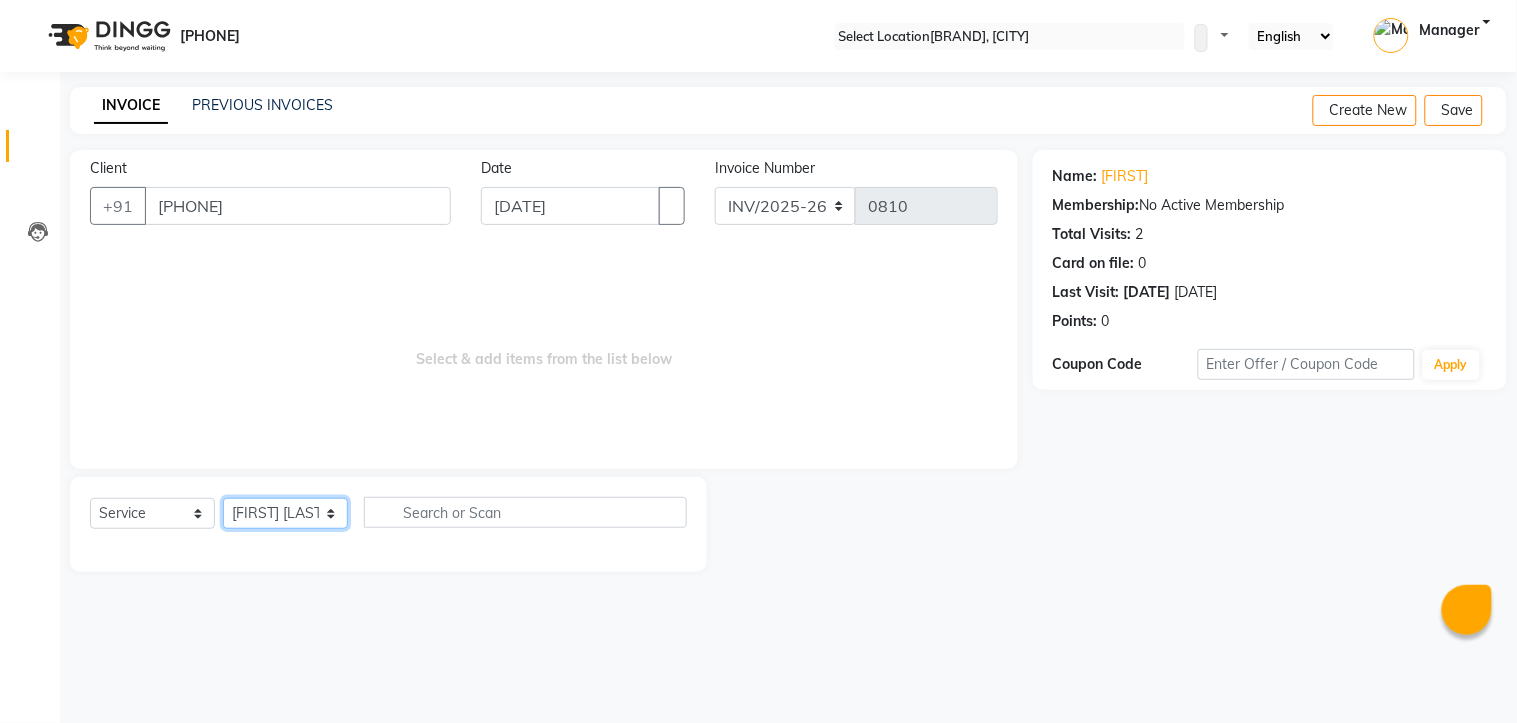 click on "Select Stylist [FIRST] [LAST] [FIRST] [LAST] [FIRST] [LAST] Manager [FIRST] [LAST] [FIRST] [LAST] [FIRST] [LAST] [FIRST] [LAST]" at bounding box center [285, 513] 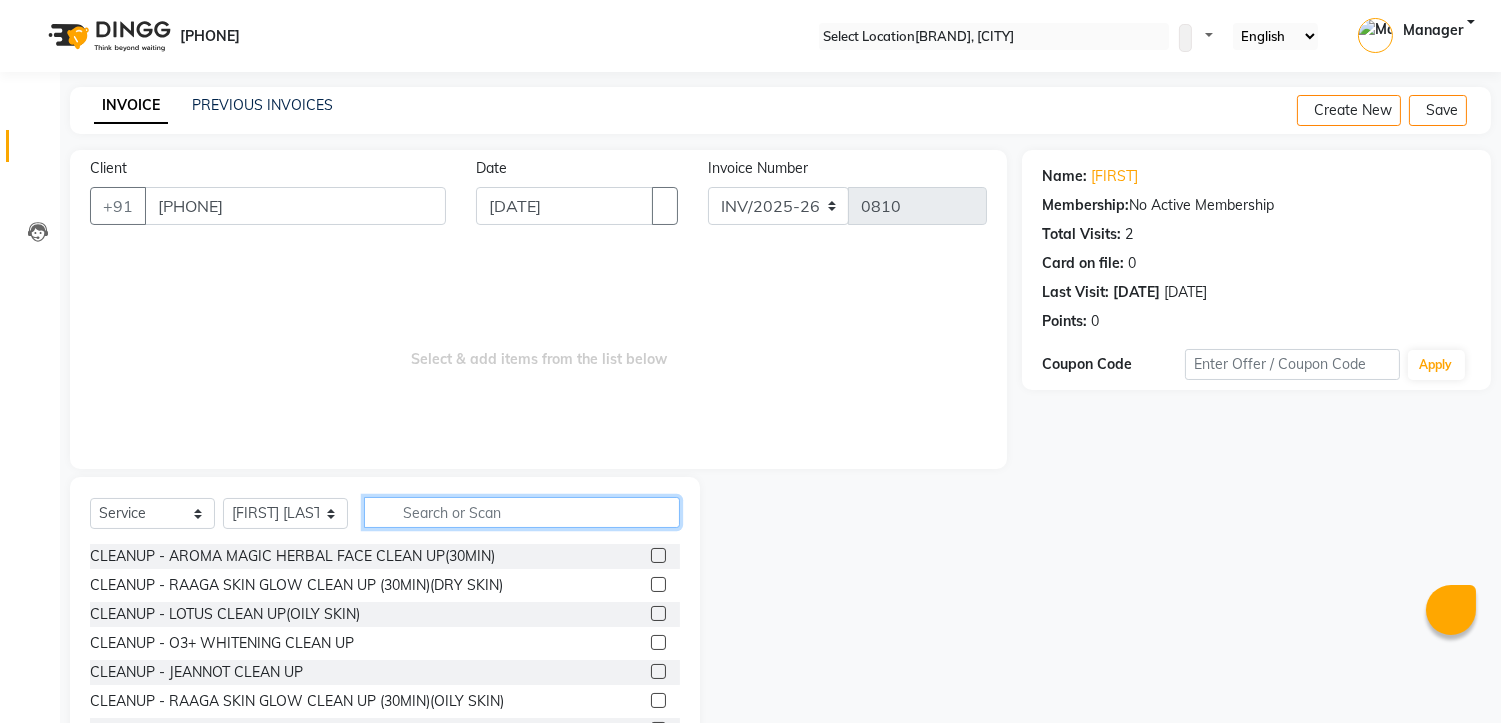 click at bounding box center (522, 512) 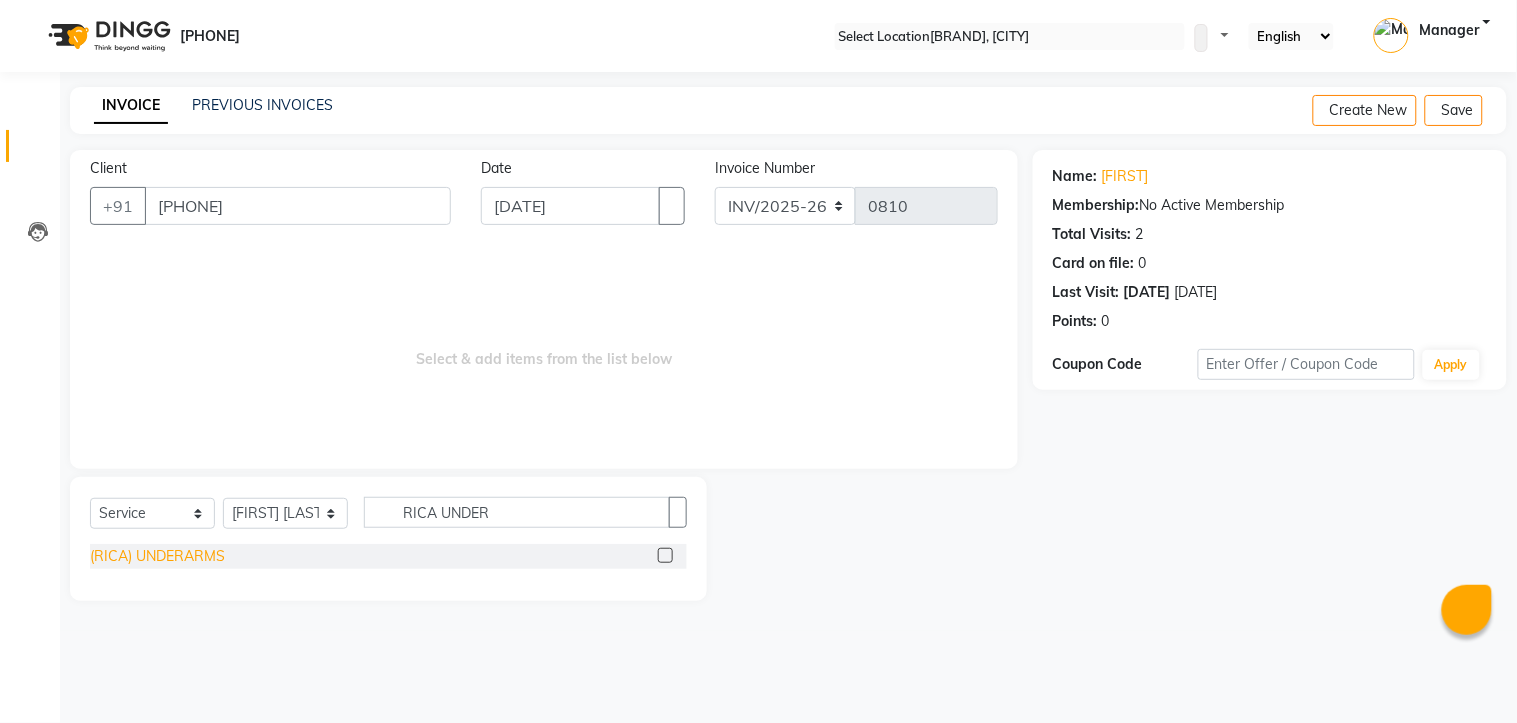 click on "(RICA) UNDERARMS" at bounding box center [157, 556] 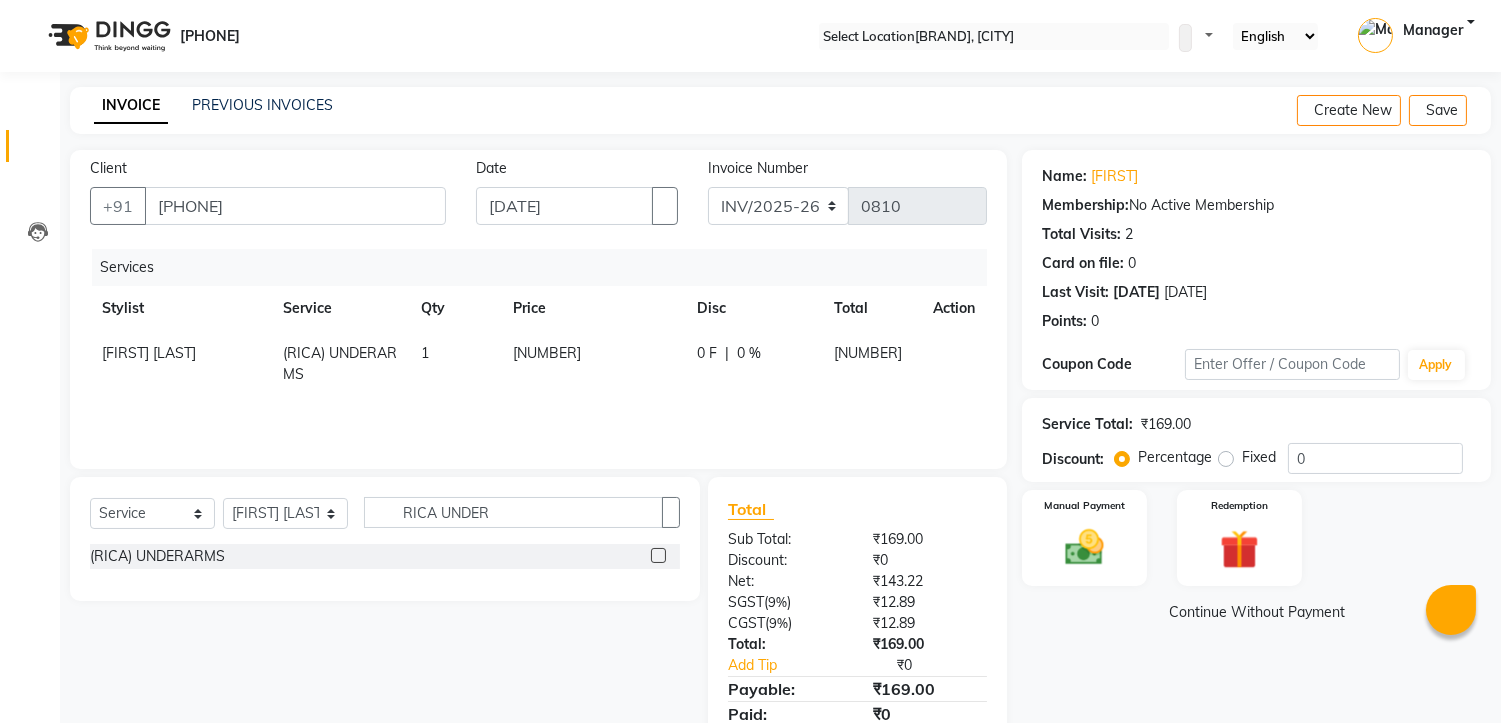 click on "[NUMBER]" at bounding box center (593, 364) 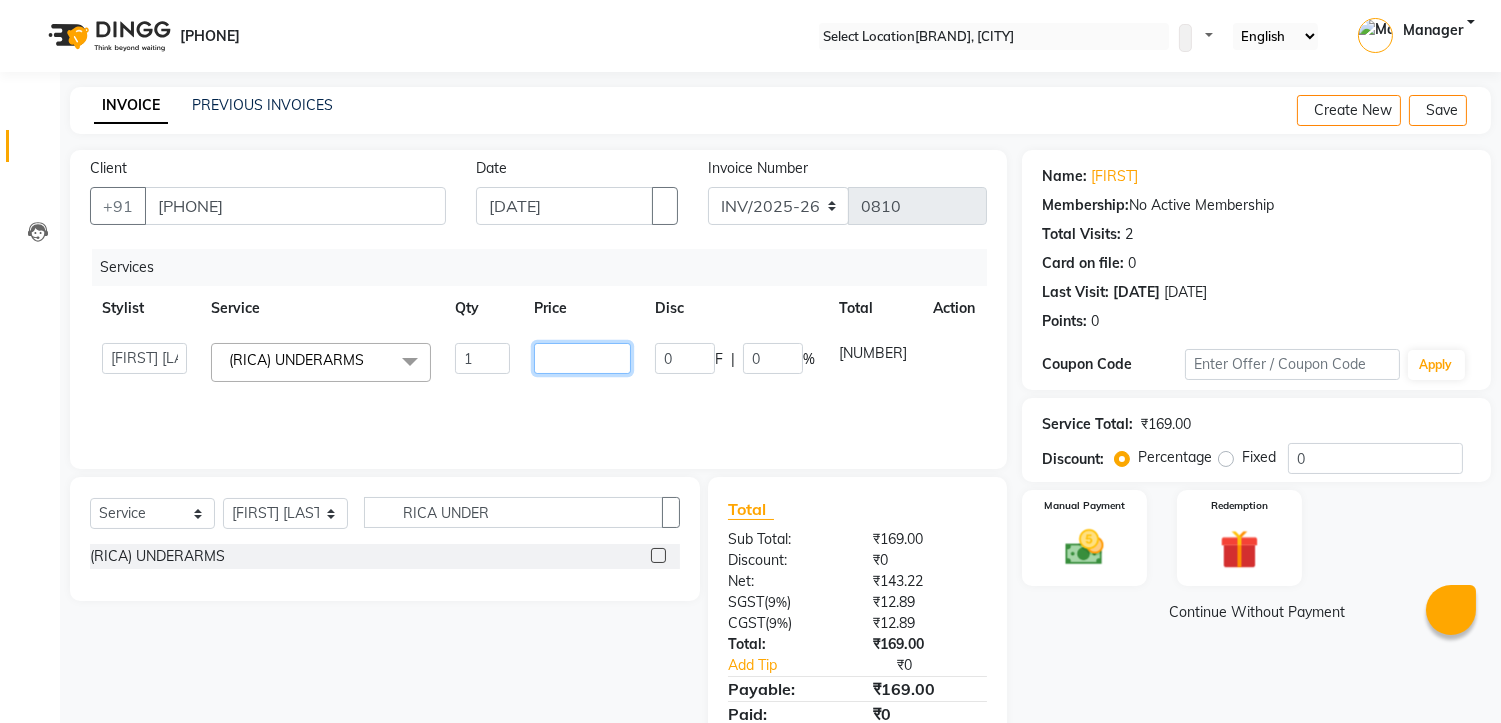 click on "[NUMBER]" at bounding box center [482, 358] 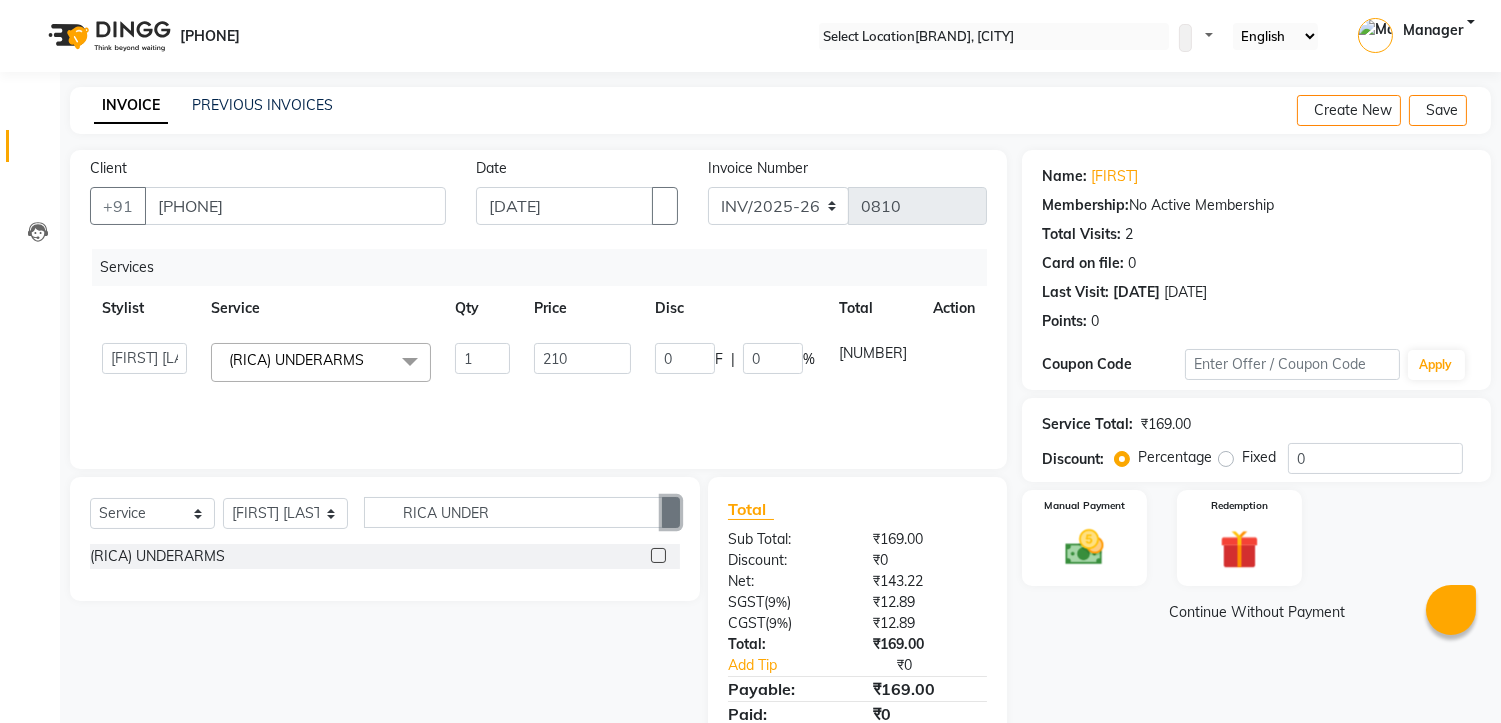 click at bounding box center [671, 513] 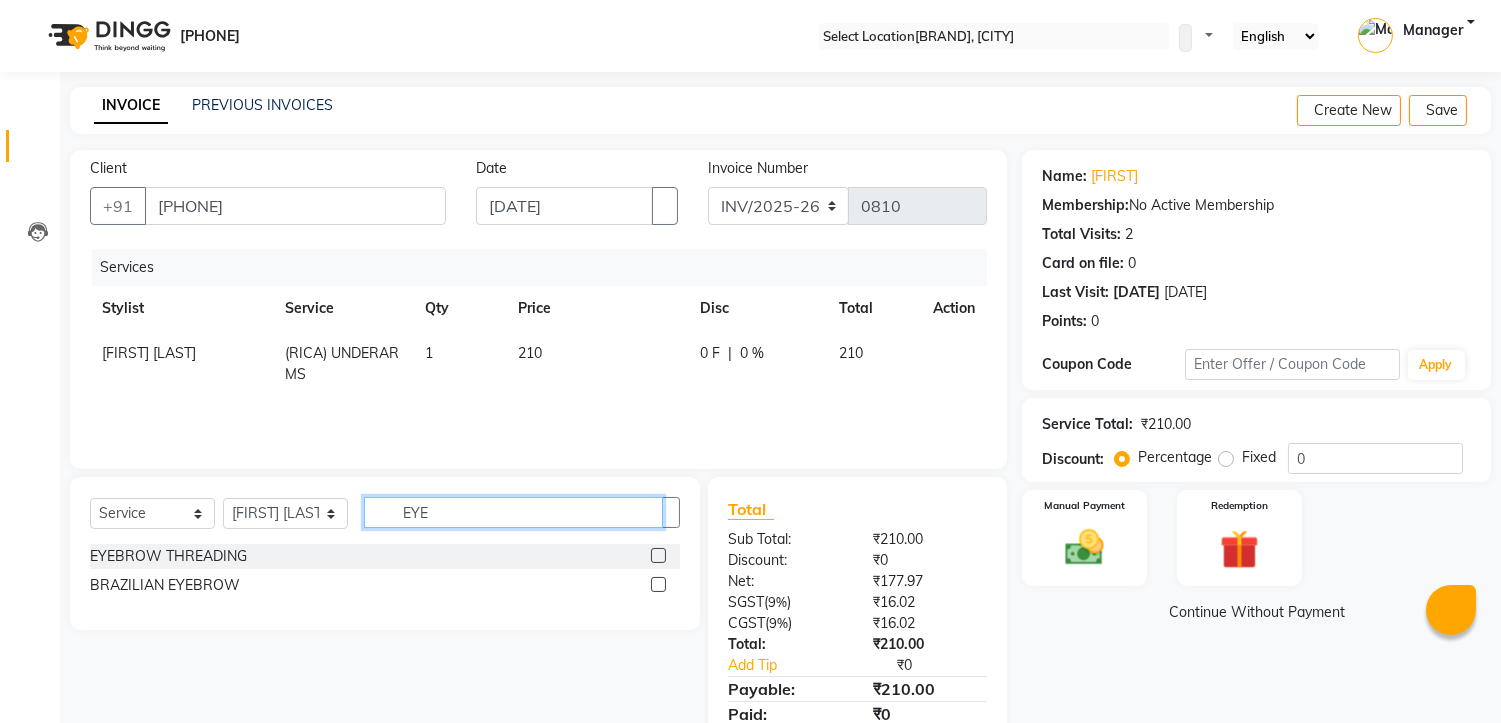 type on "EYE" 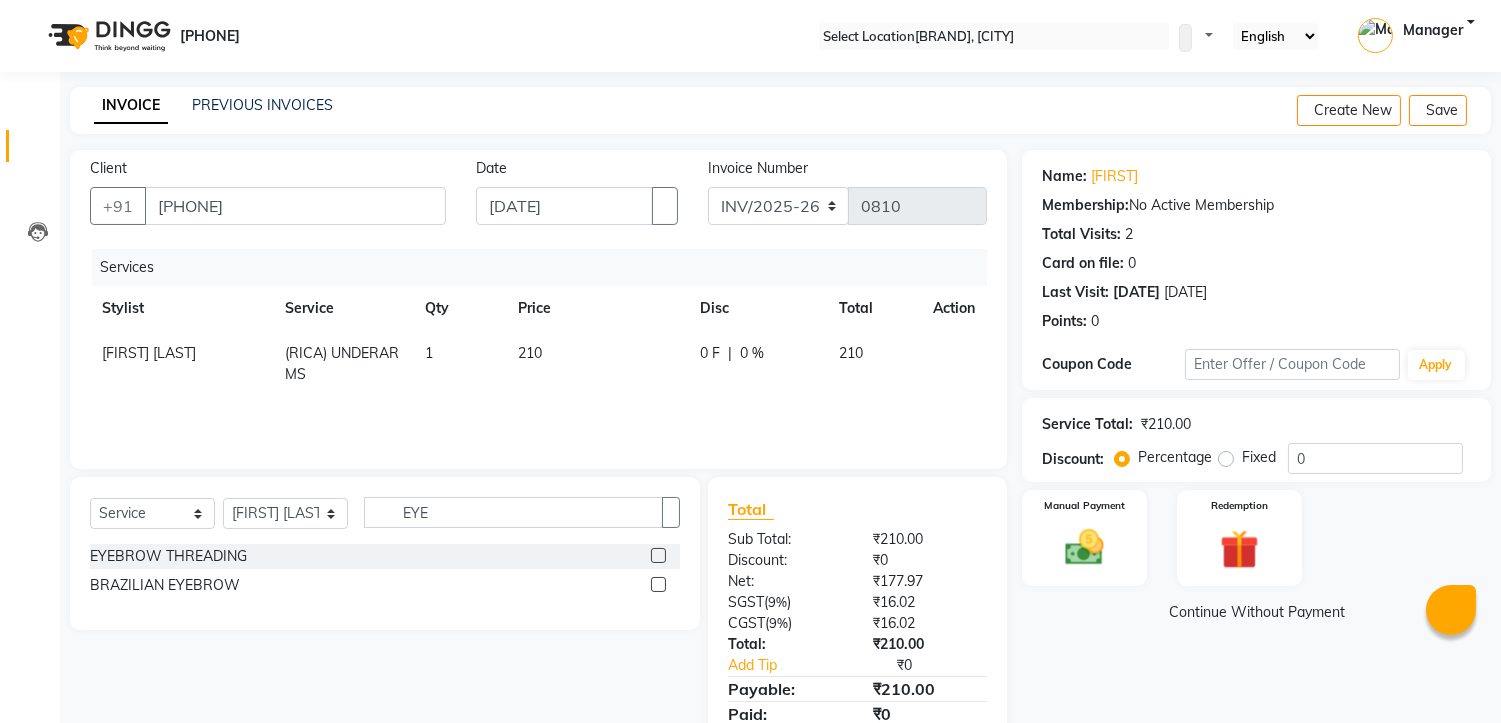 click at bounding box center [658, 555] 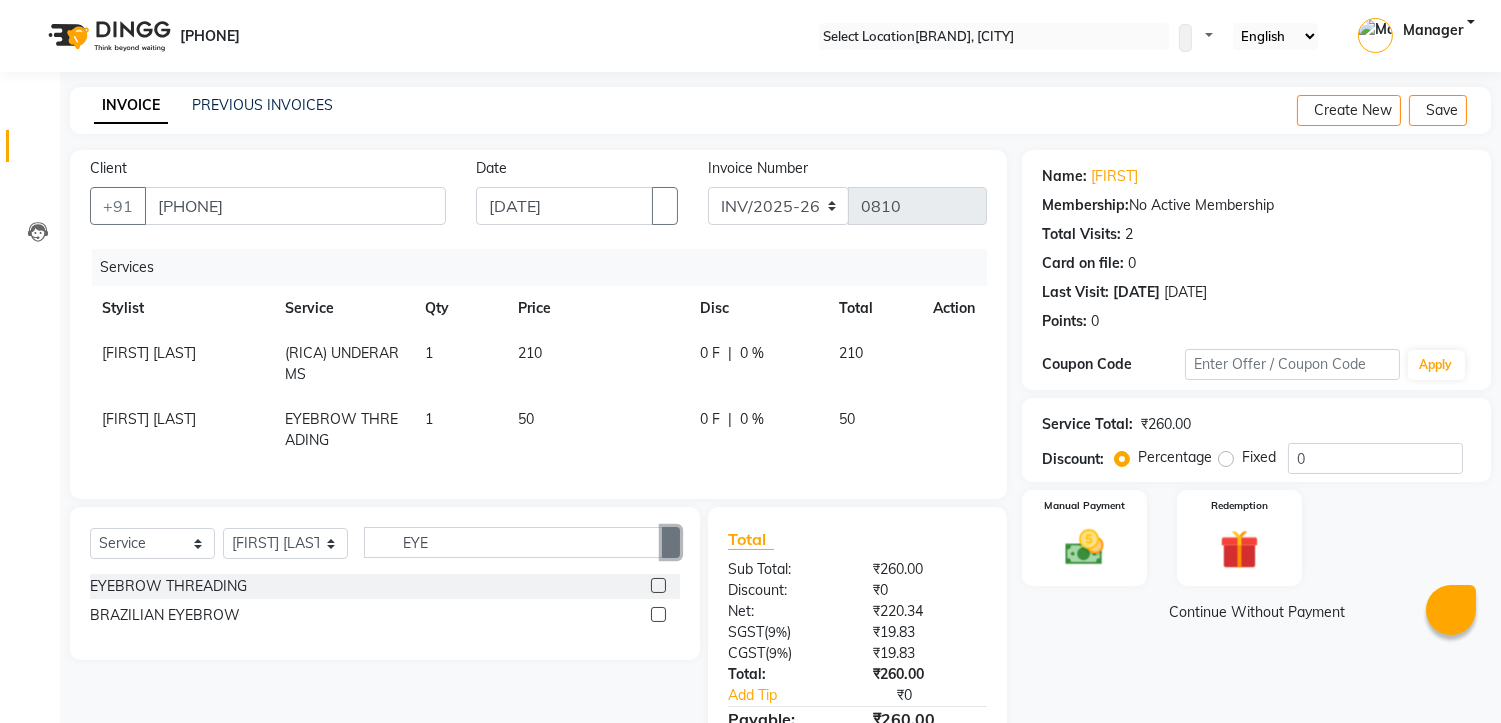 click at bounding box center [671, 542] 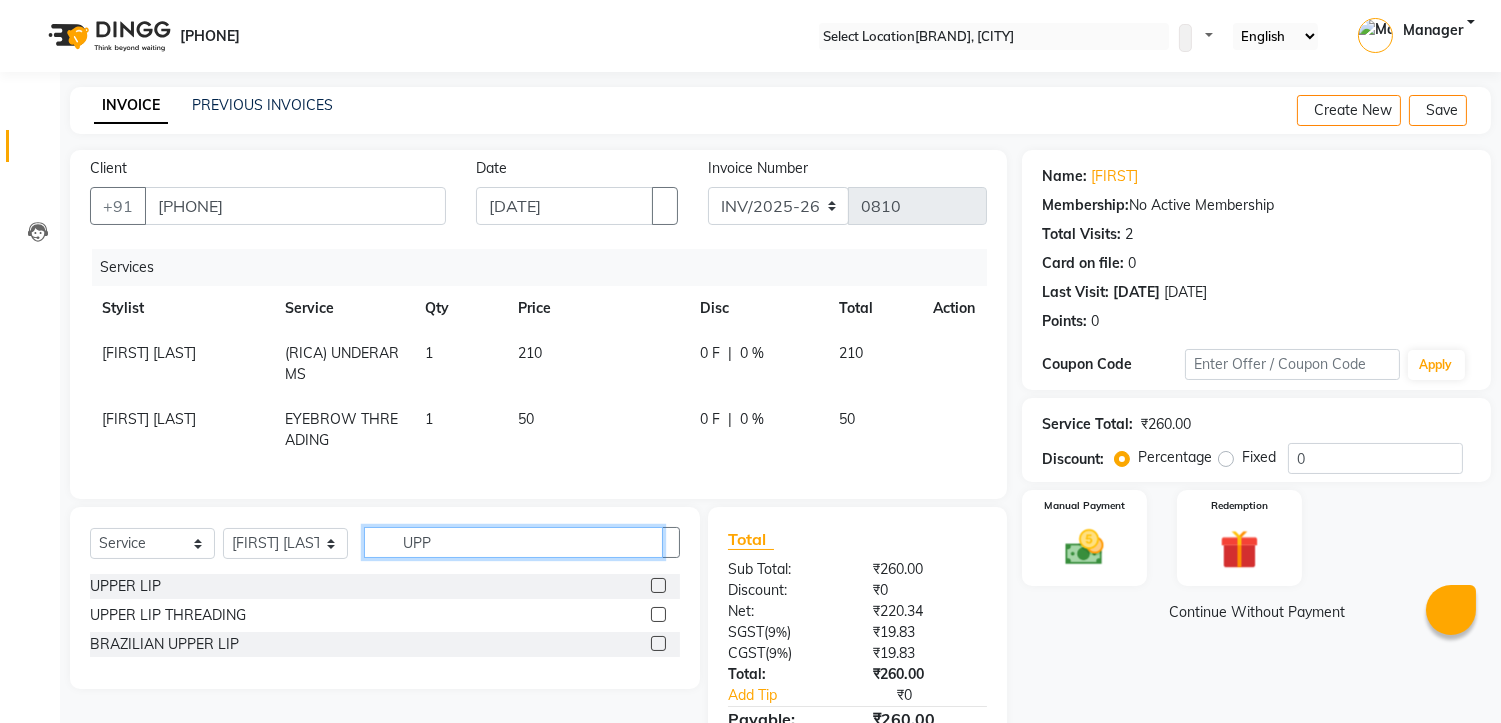 type on "UPP" 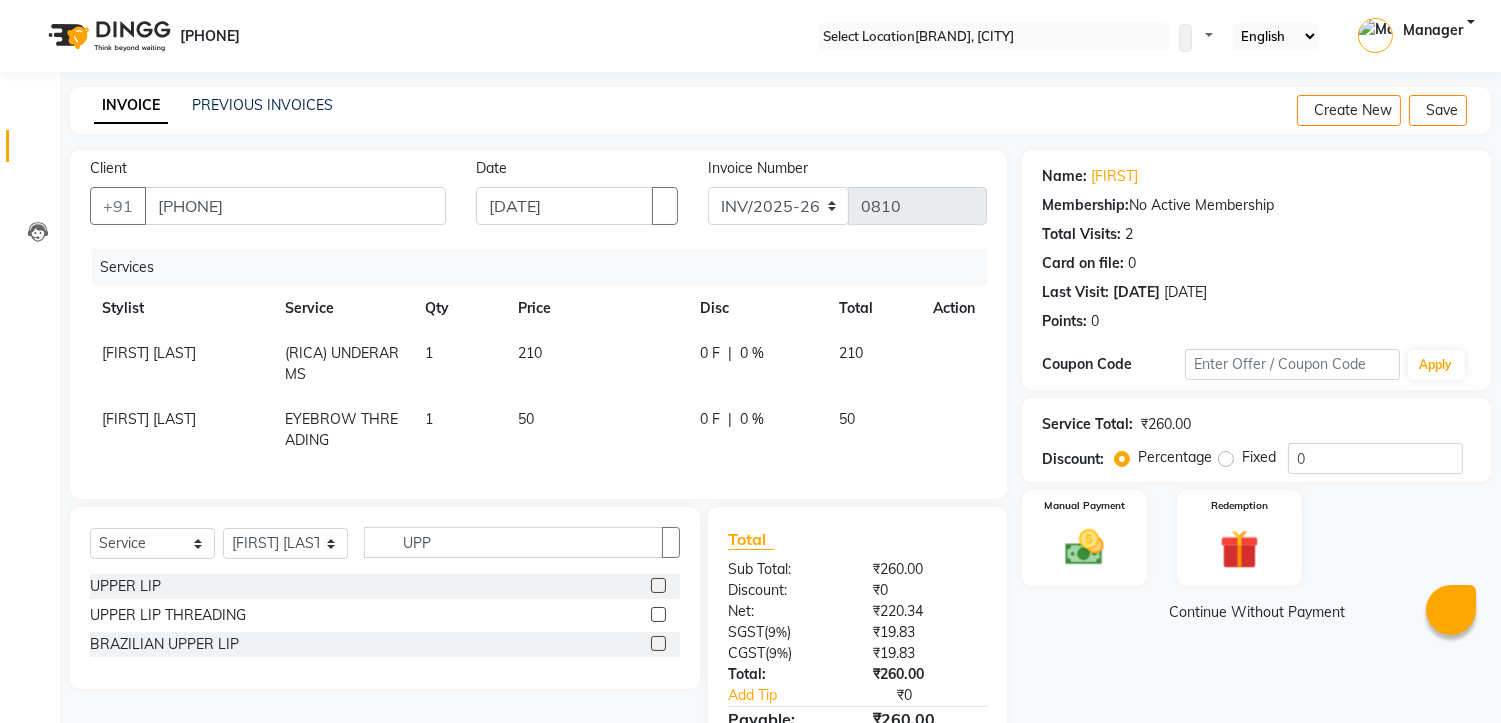 click at bounding box center (658, 614) 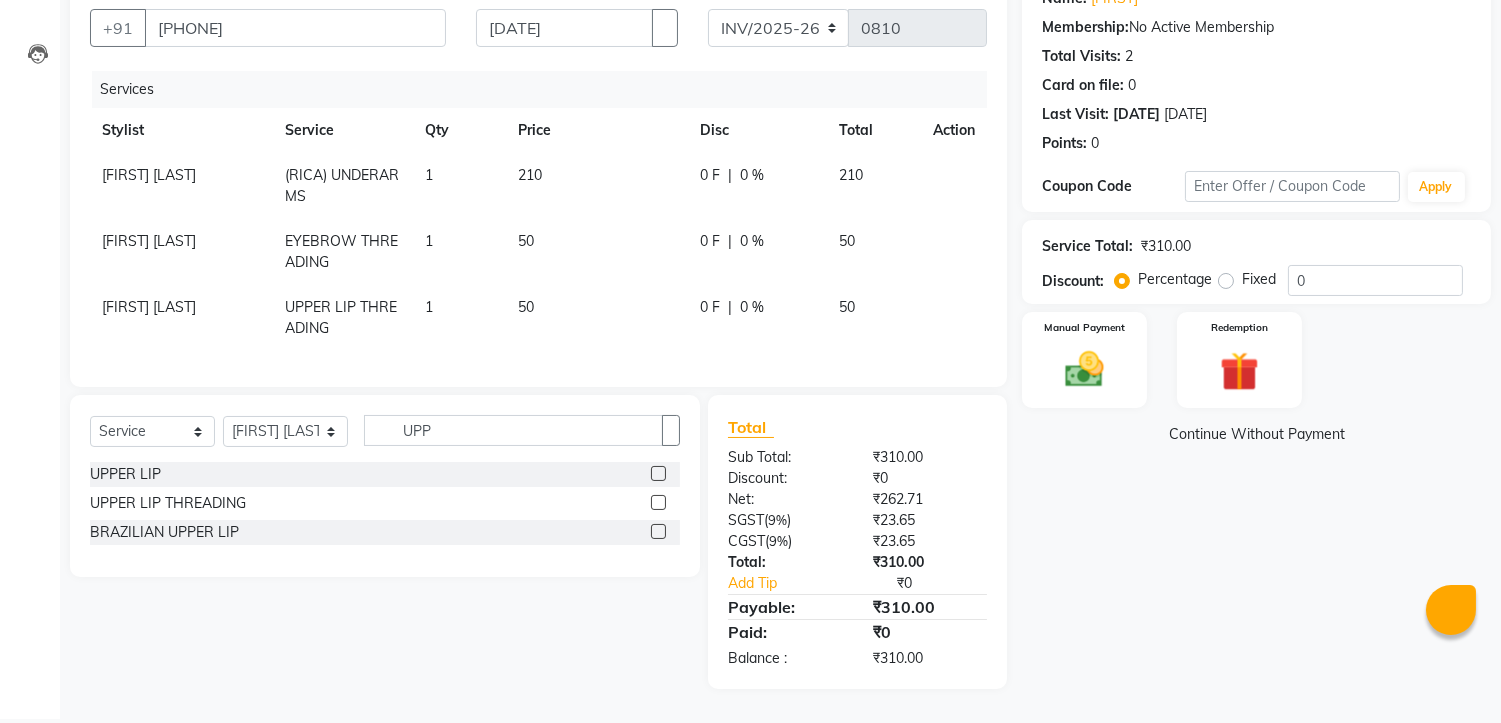 scroll, scrollTop: 190, scrollLeft: 0, axis: vertical 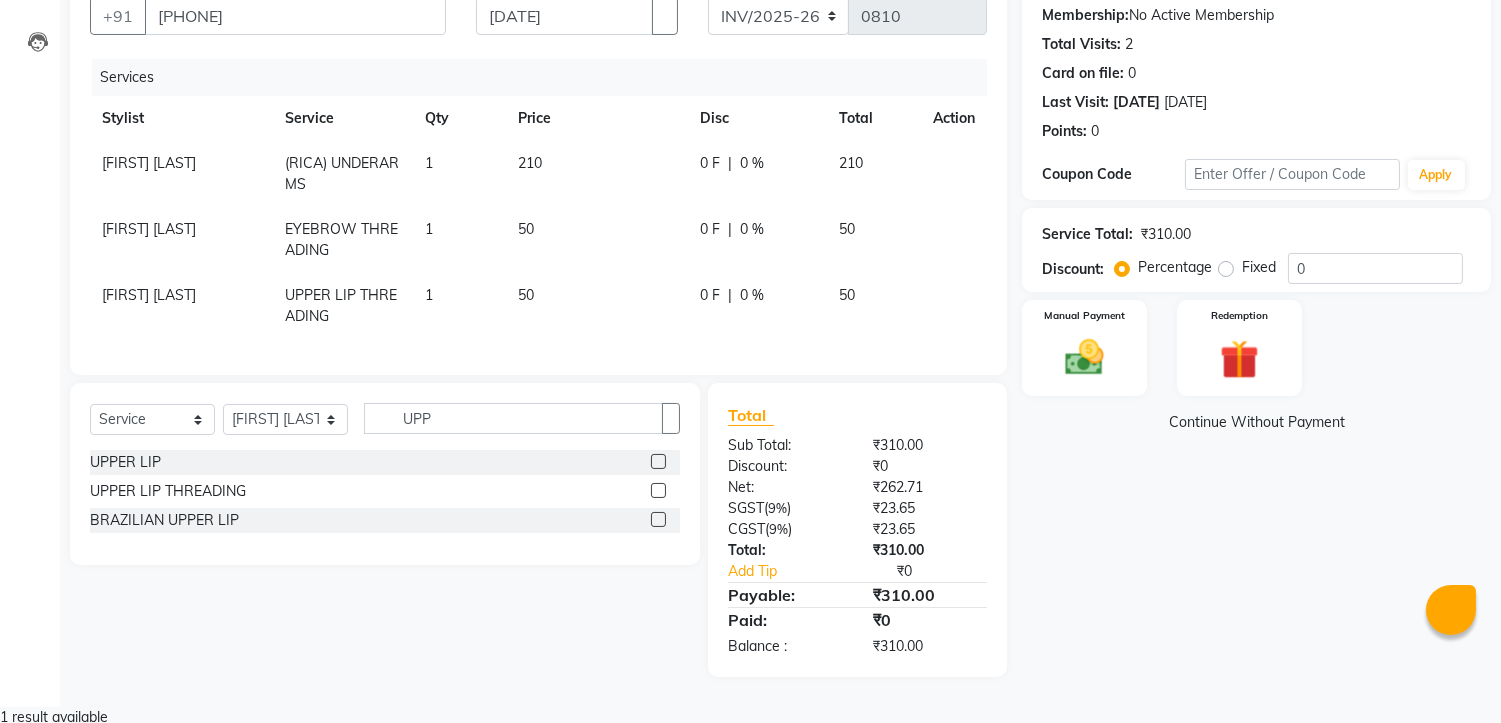 click on "210" at bounding box center (596, 174) 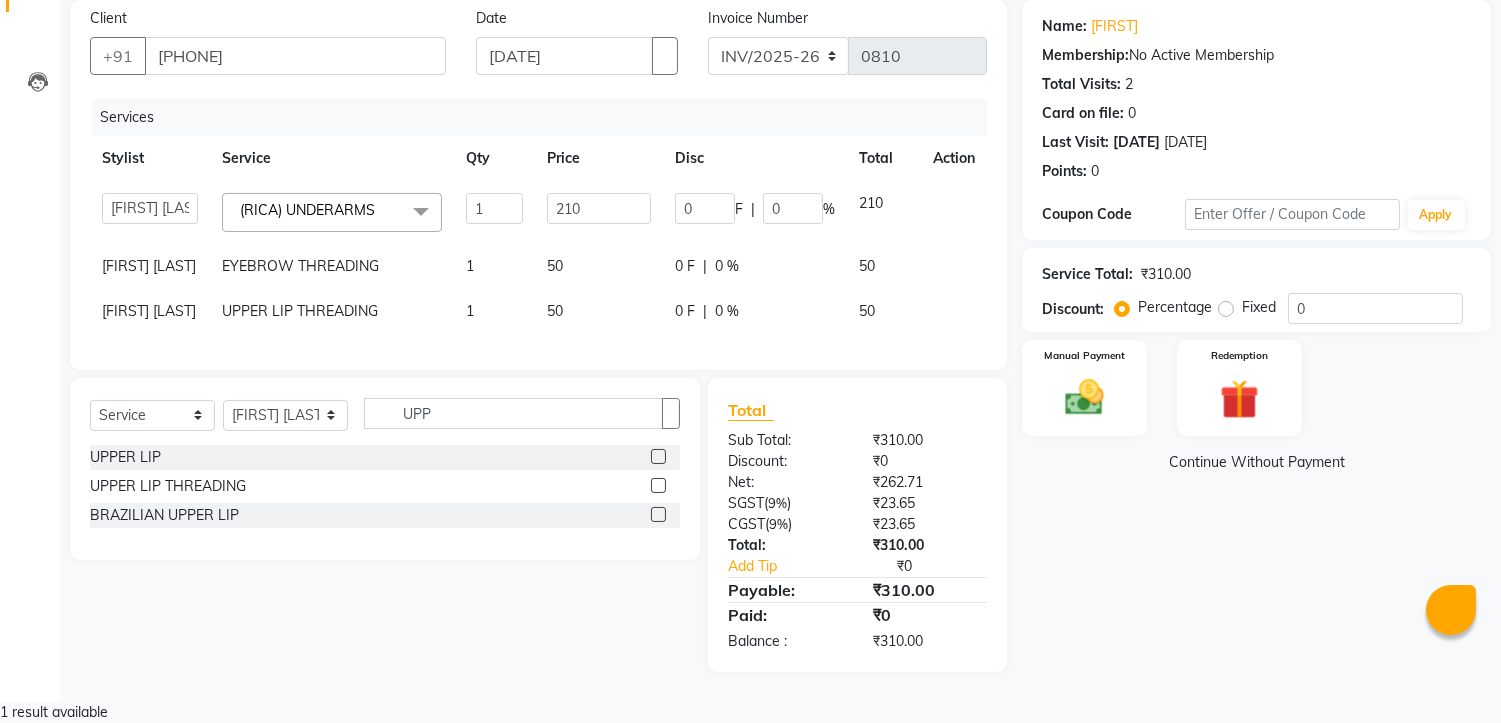 click on "210" at bounding box center (494, 208) 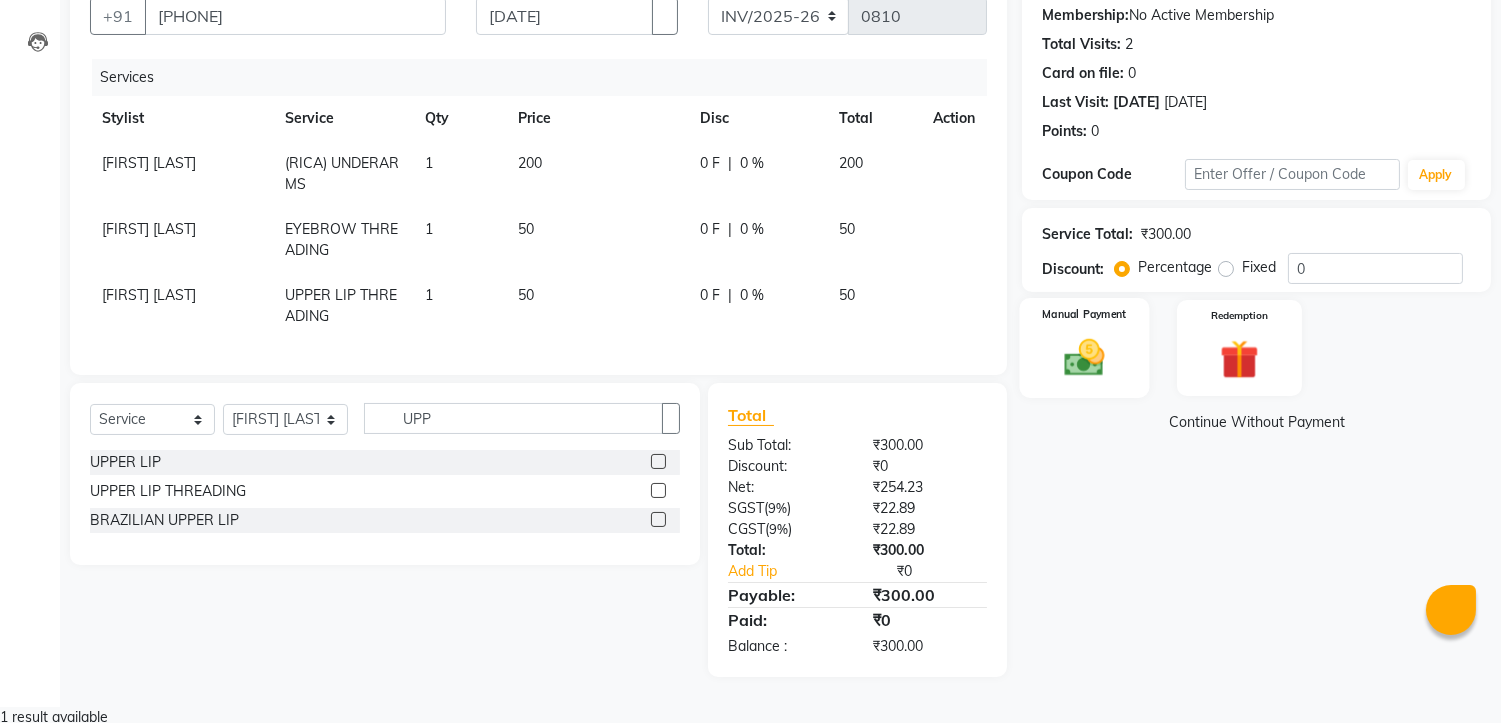 click at bounding box center [1085, 357] 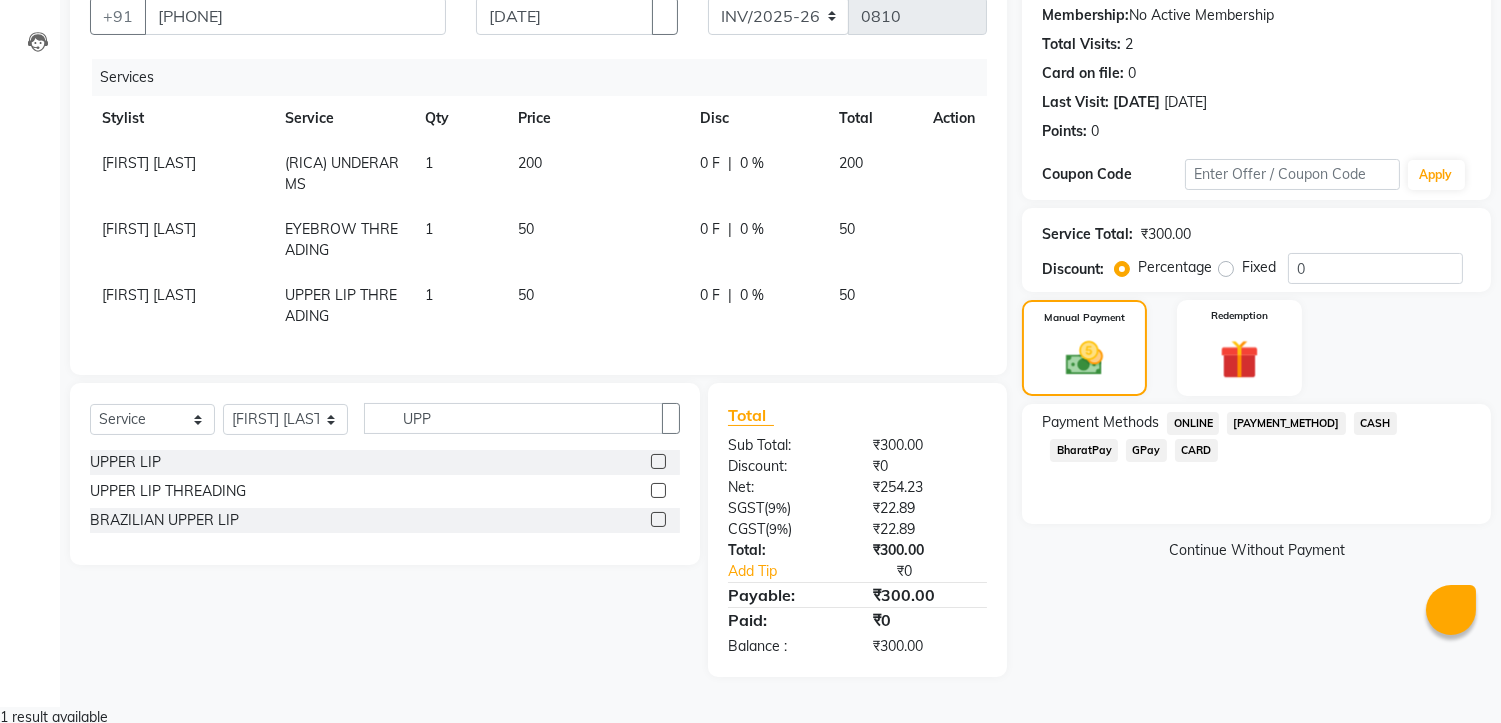 click on "[PAYMENT_METHOD]" at bounding box center (1193, 423) 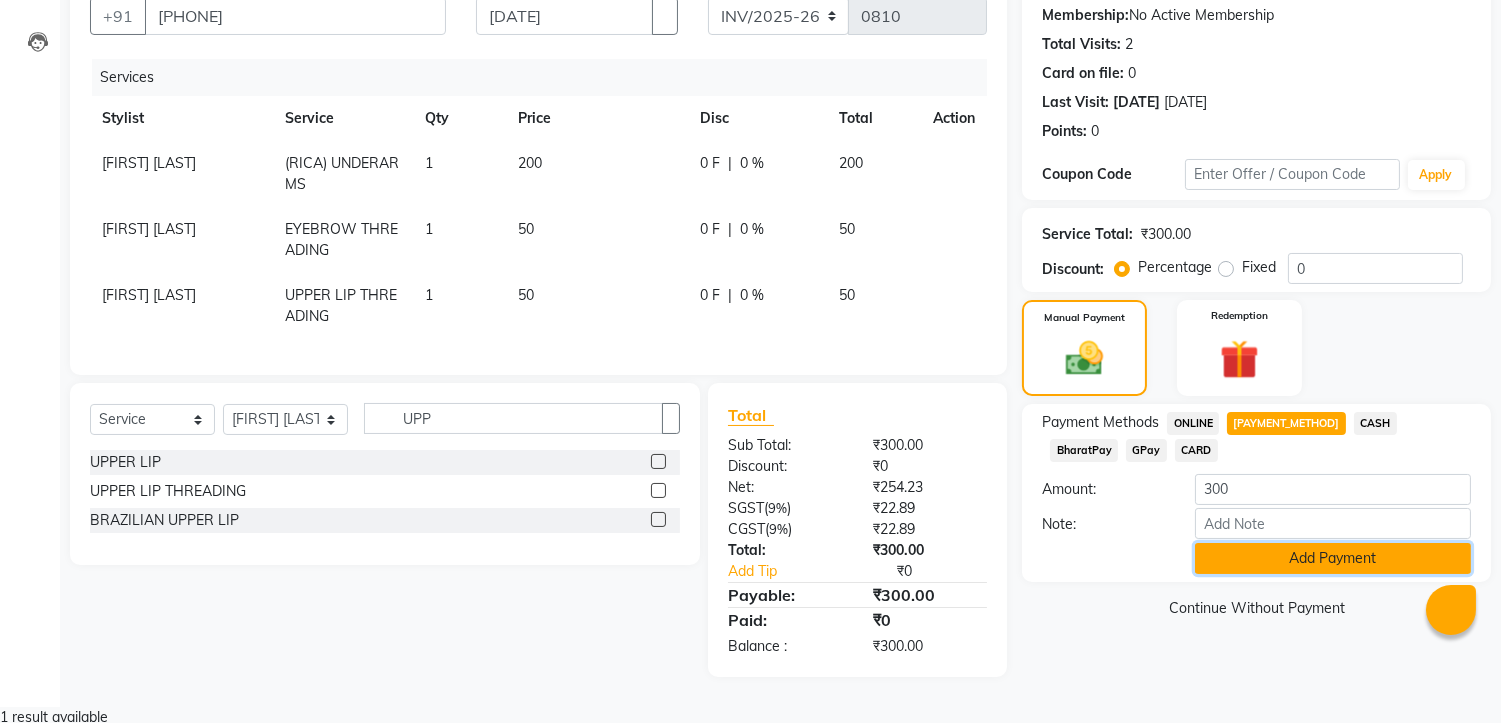 click on "Add Payment" at bounding box center (1333, 558) 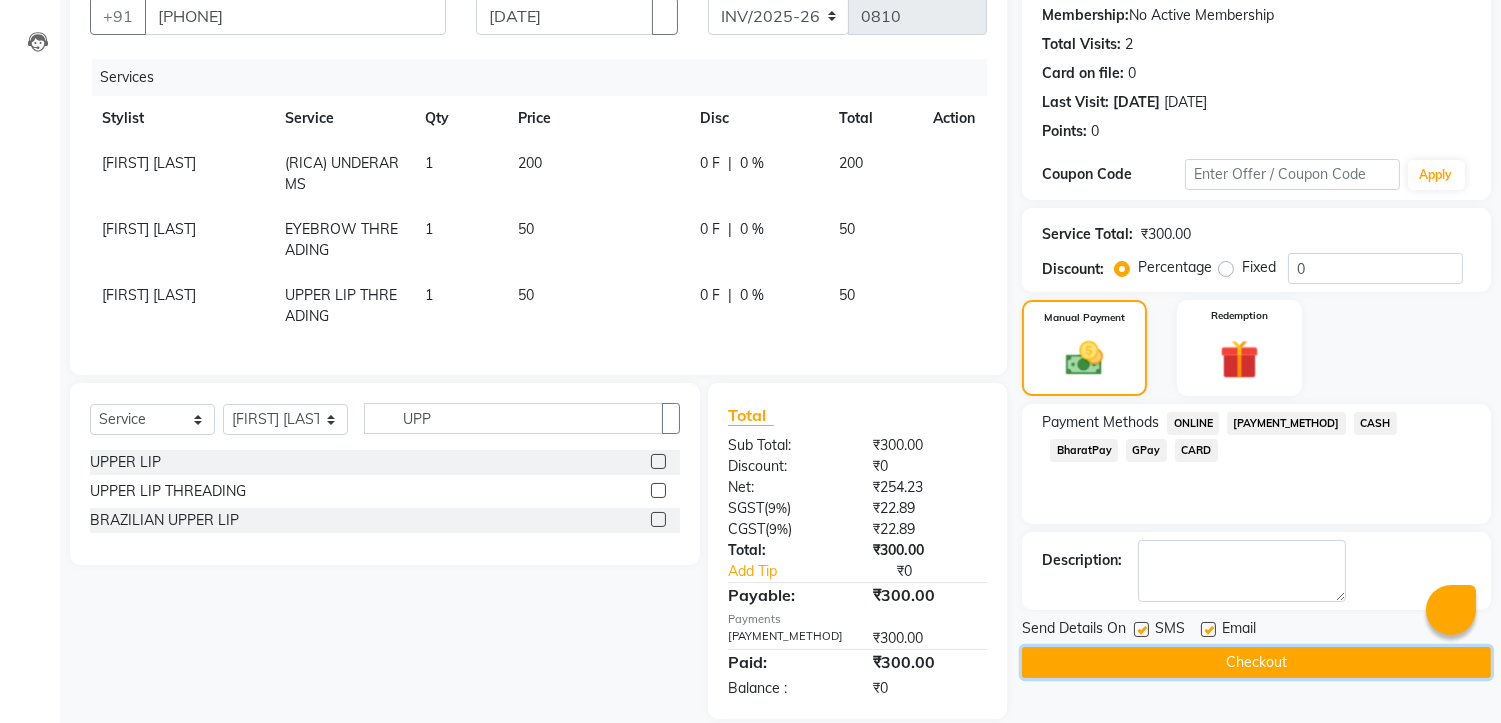 click on "Checkout" at bounding box center [1256, 662] 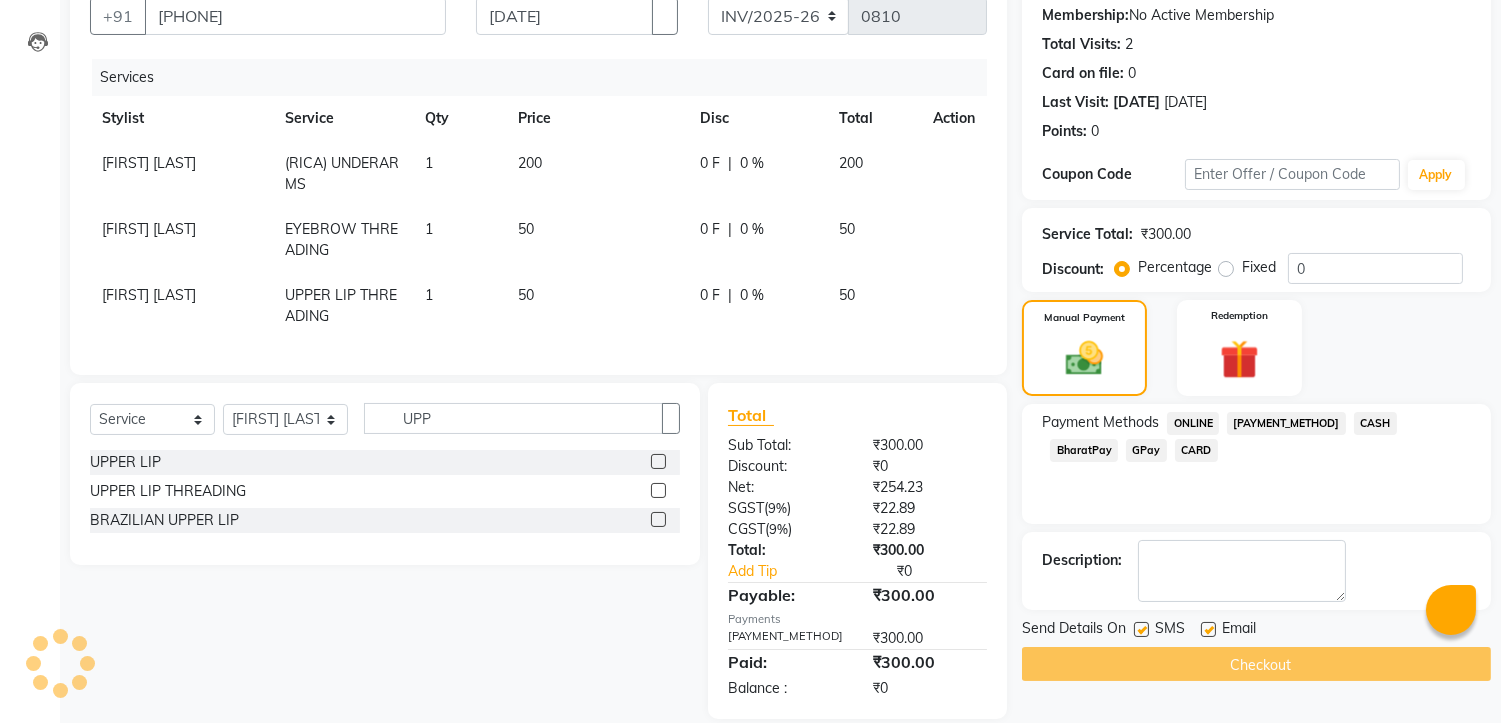 scroll, scrollTop: 231, scrollLeft: 0, axis: vertical 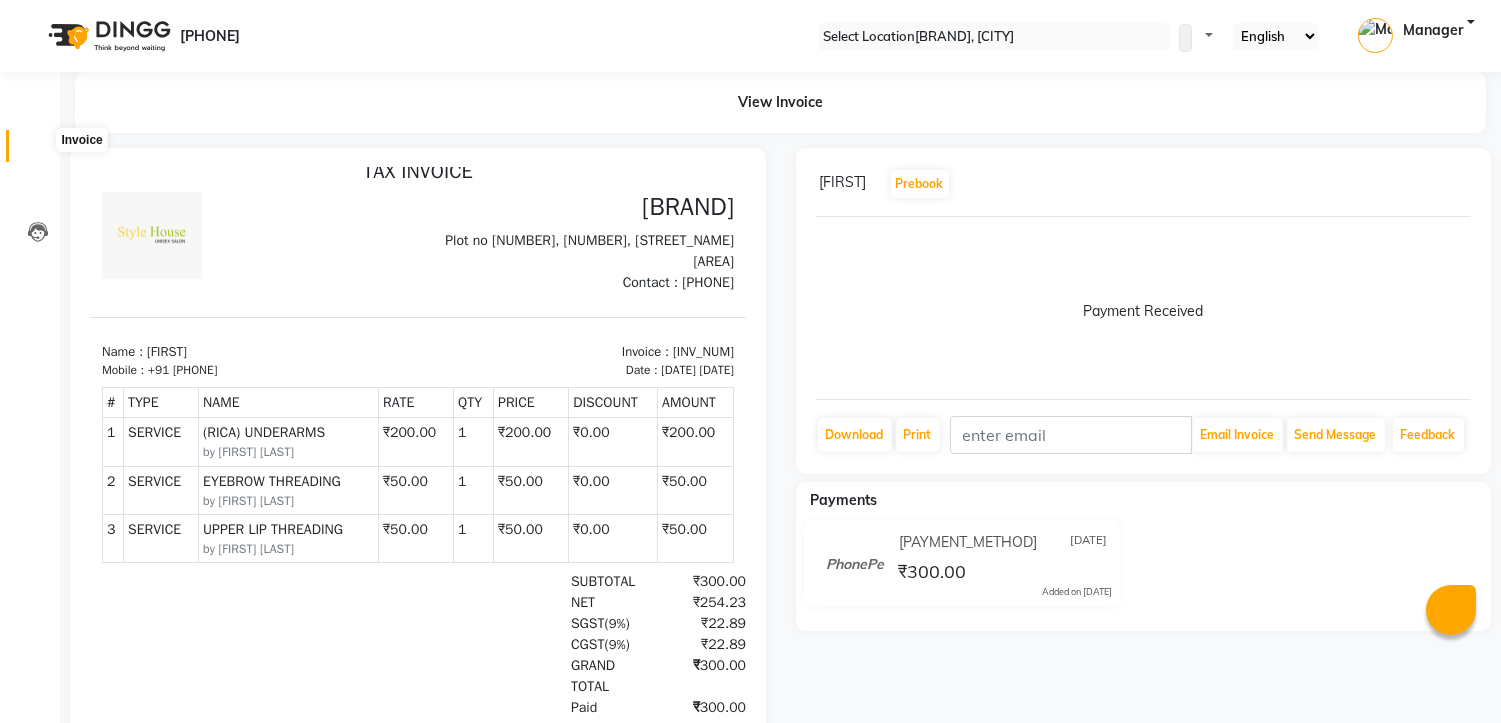 click at bounding box center [37, 151] 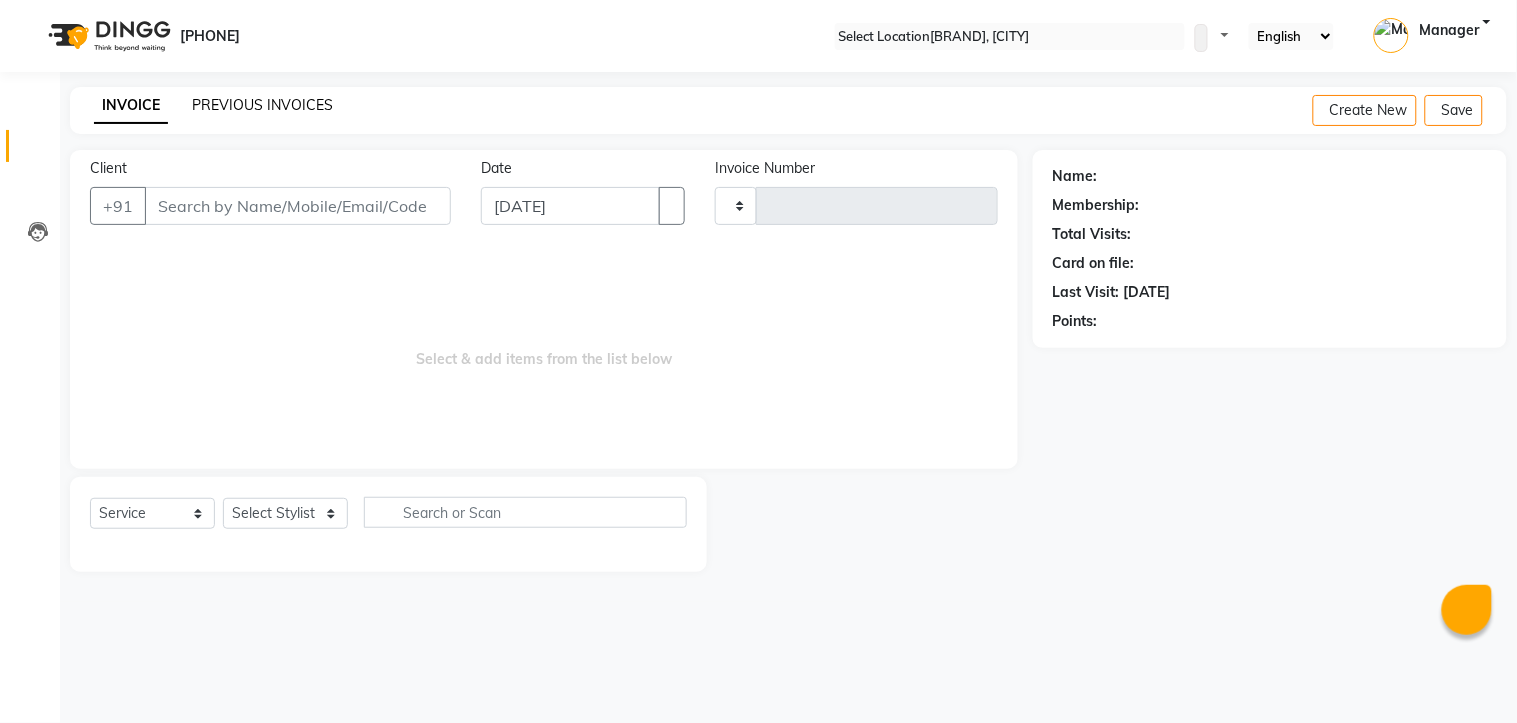click on "PREVIOUS INVOICES" at bounding box center (262, 105) 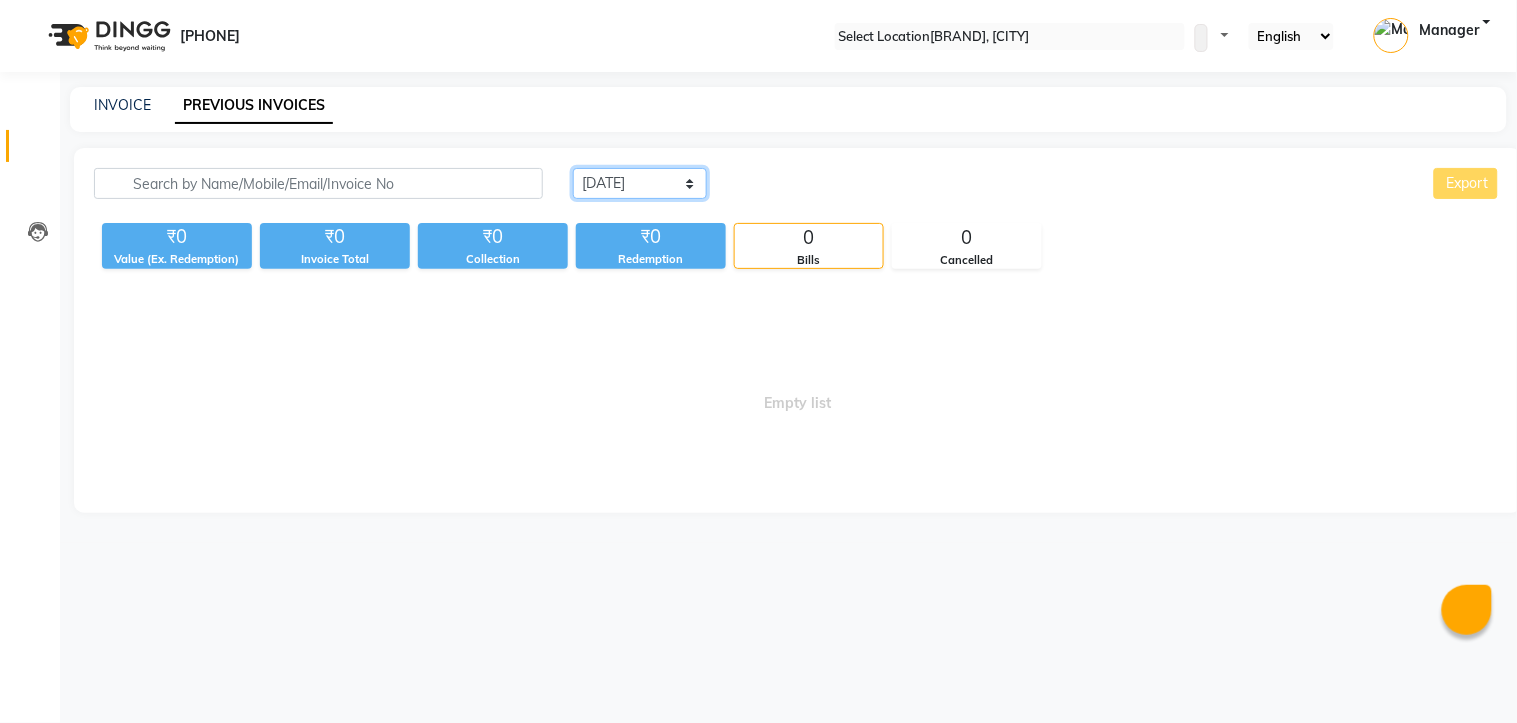 click on "Today Yesterday Custom Range" at bounding box center [640, 183] 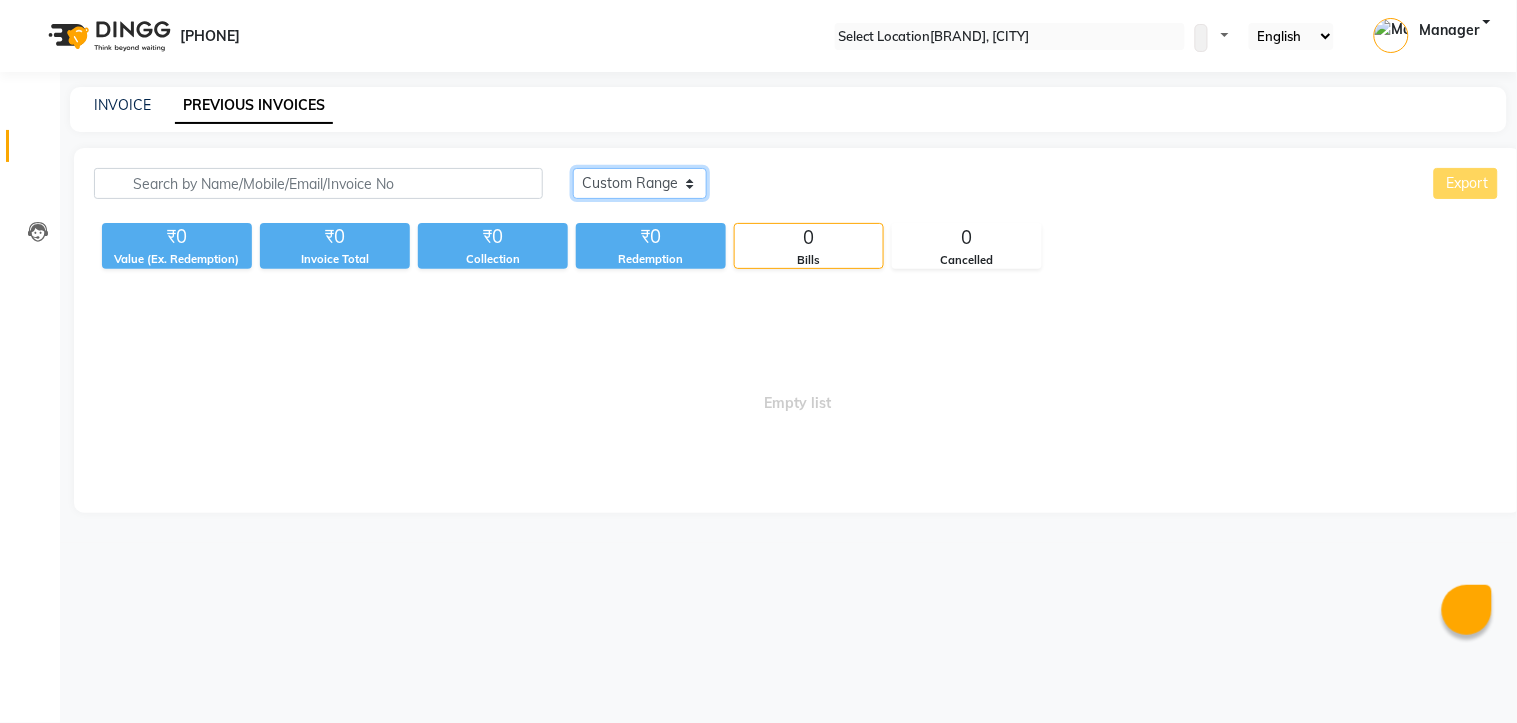 click on "Today Yesterday Custom Range" at bounding box center [640, 183] 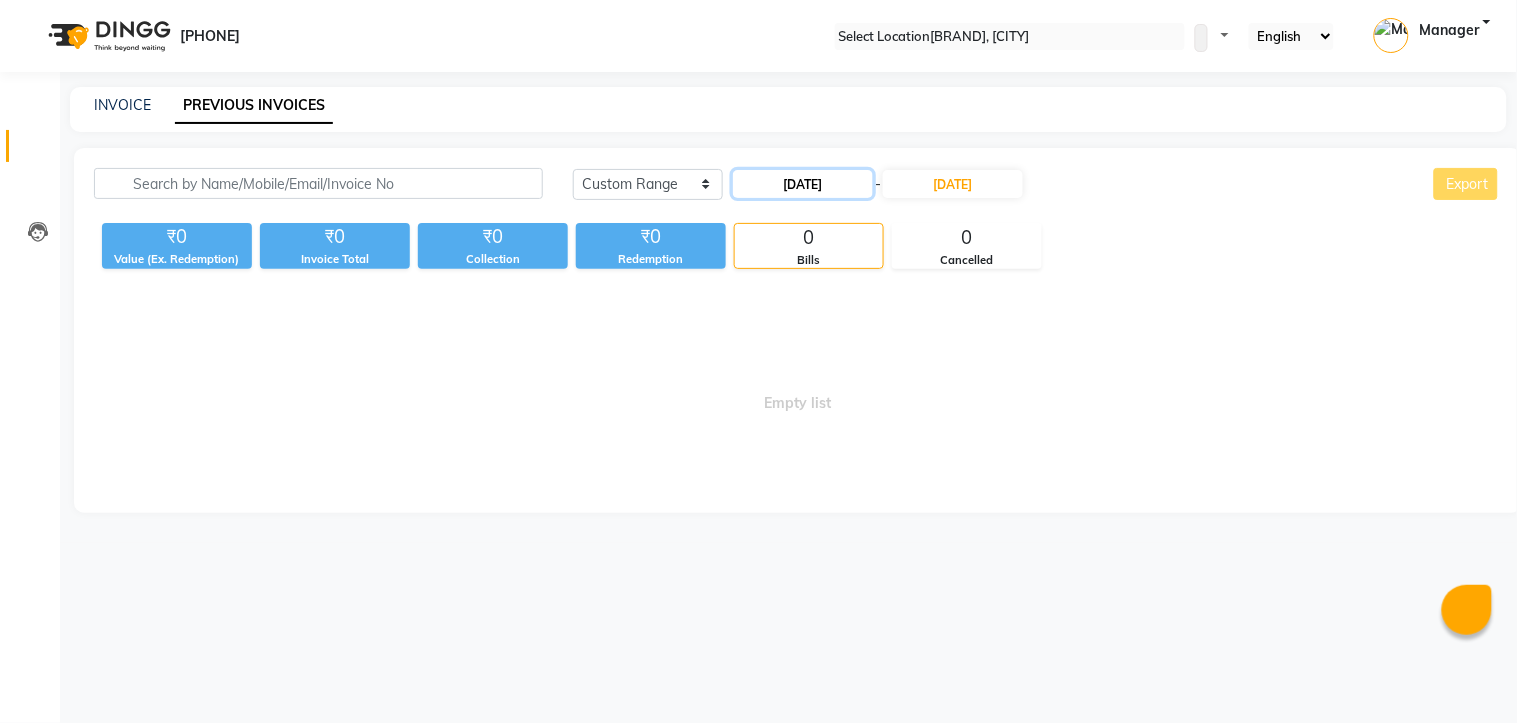 click on "[DATE]" at bounding box center (803, 184) 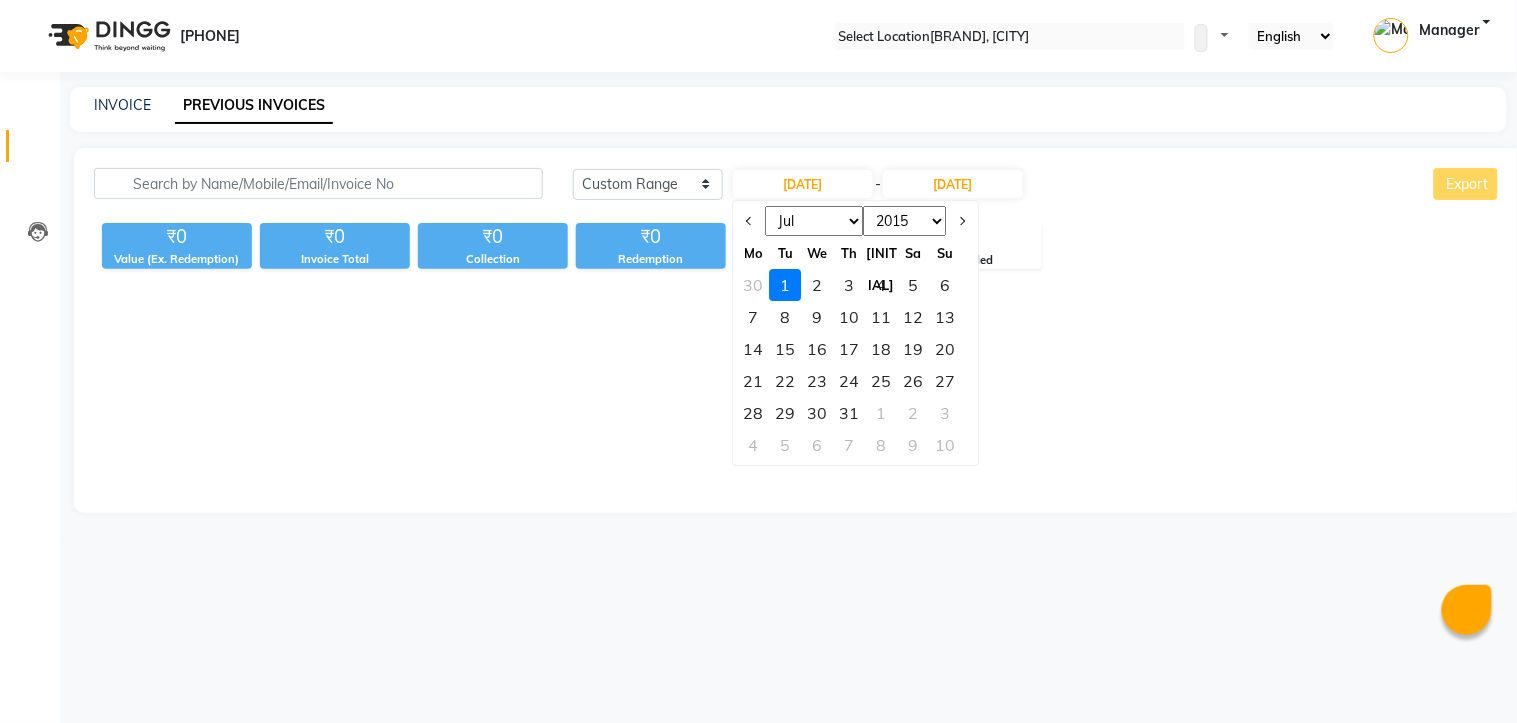 click on "Jan Feb Mar Apr May Jun Jul Aug Sep Oct Nov Dec" at bounding box center (815, 221) 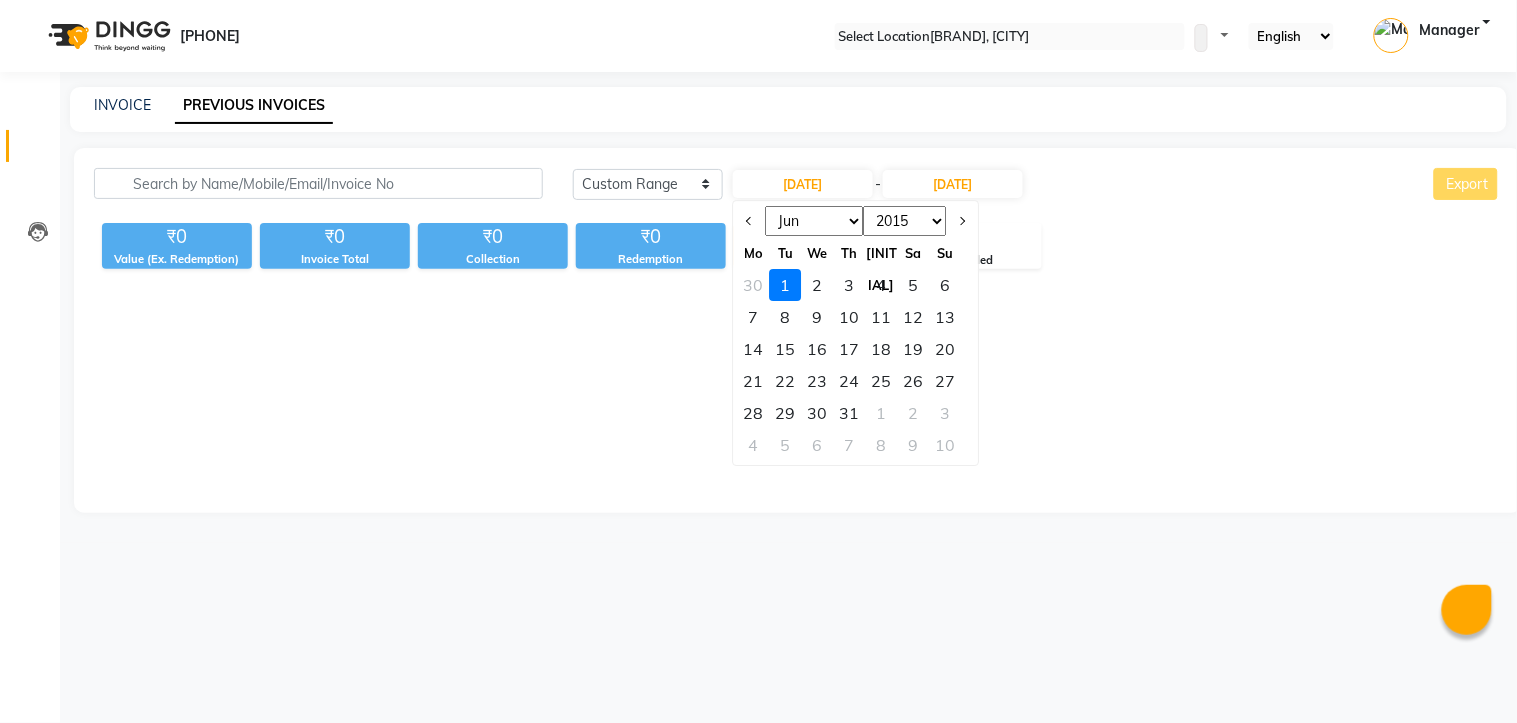 click on "Jan Feb Mar Apr May Jun Jul Aug Sep Oct Nov Dec" at bounding box center [815, 221] 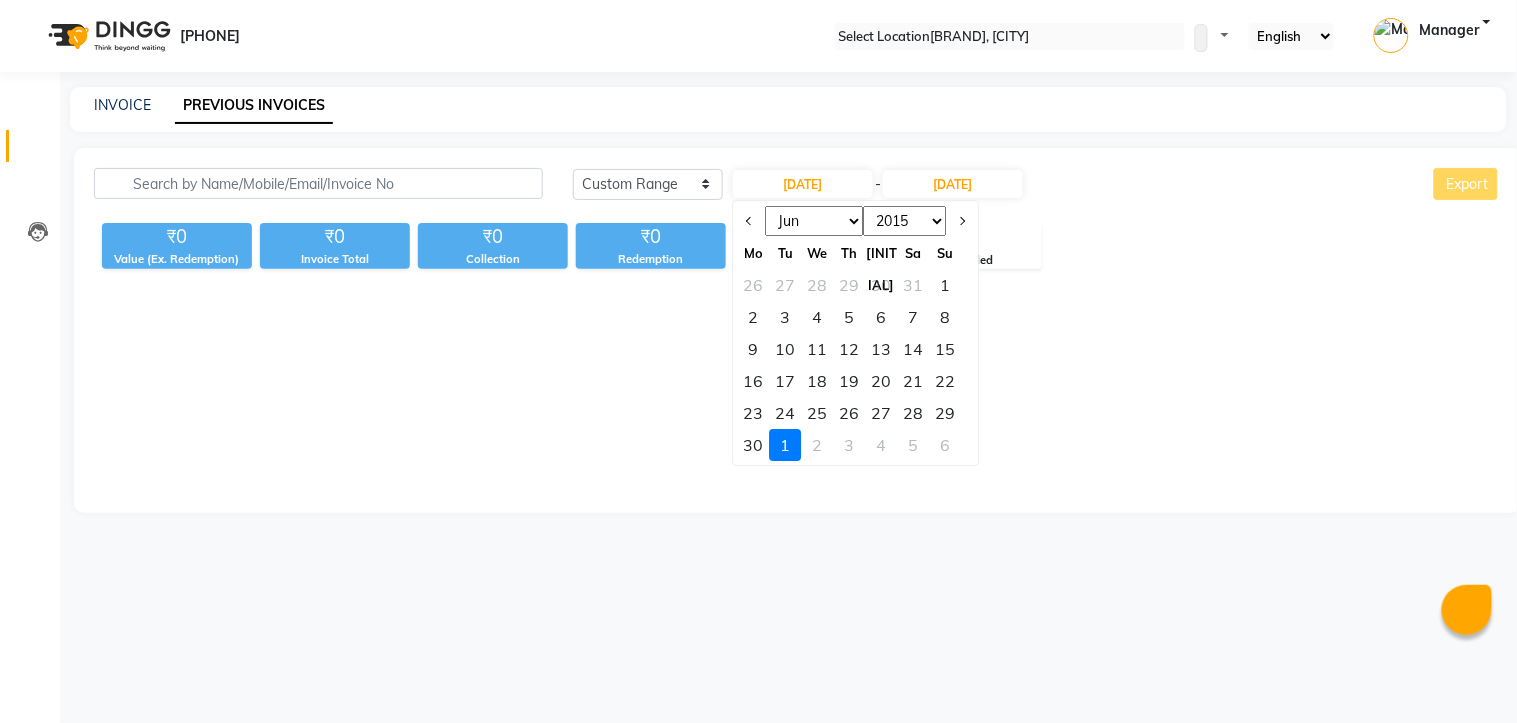 click on "9" at bounding box center (754, 349) 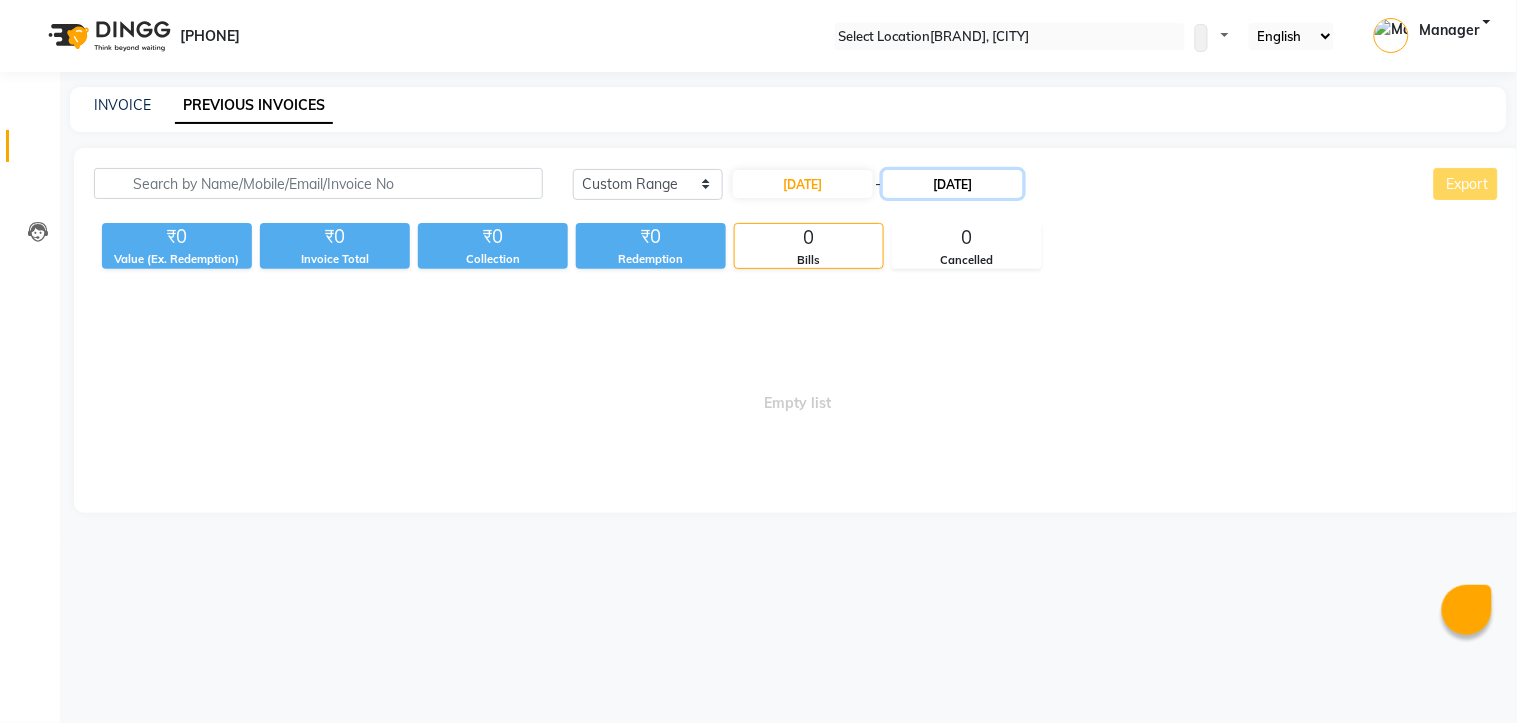 click on "[DATE]" at bounding box center [953, 184] 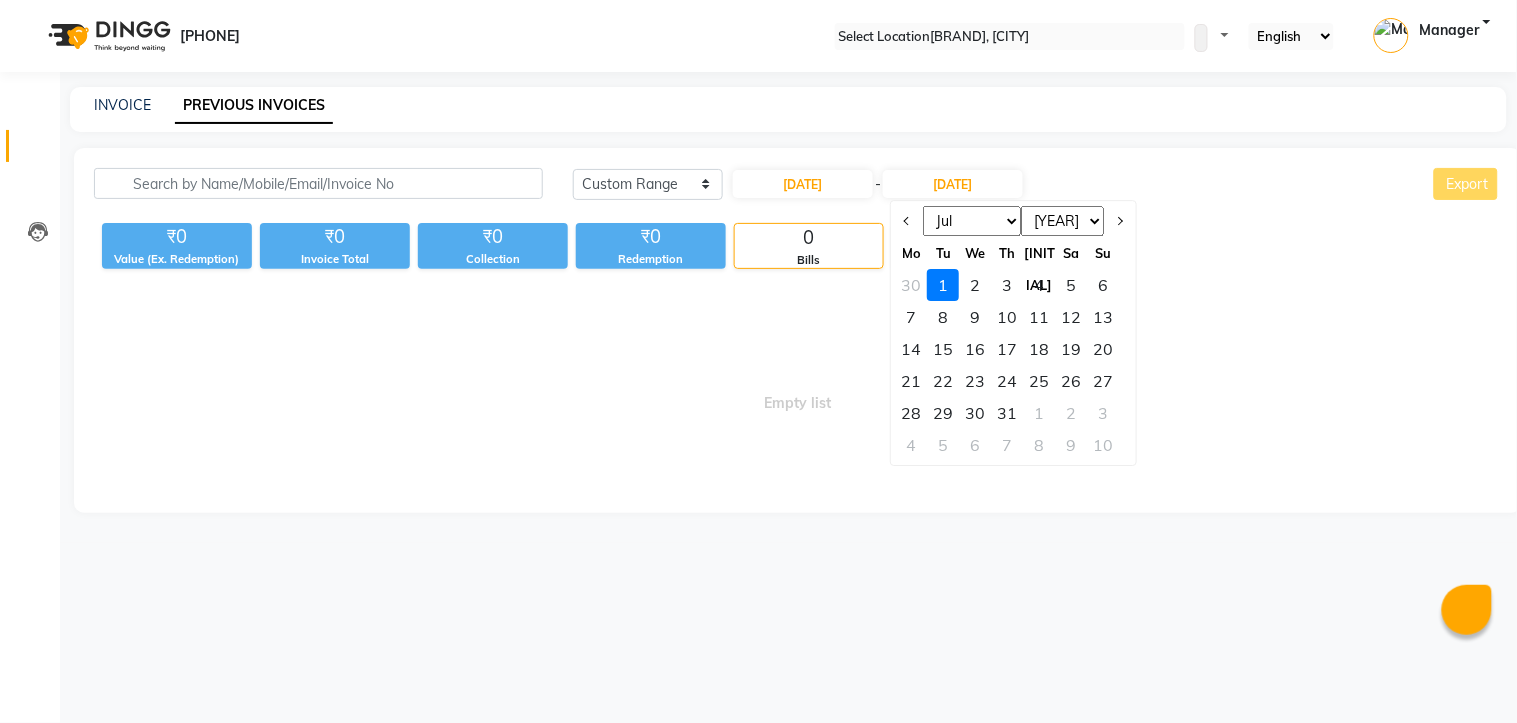 click on "9" at bounding box center [976, 317] 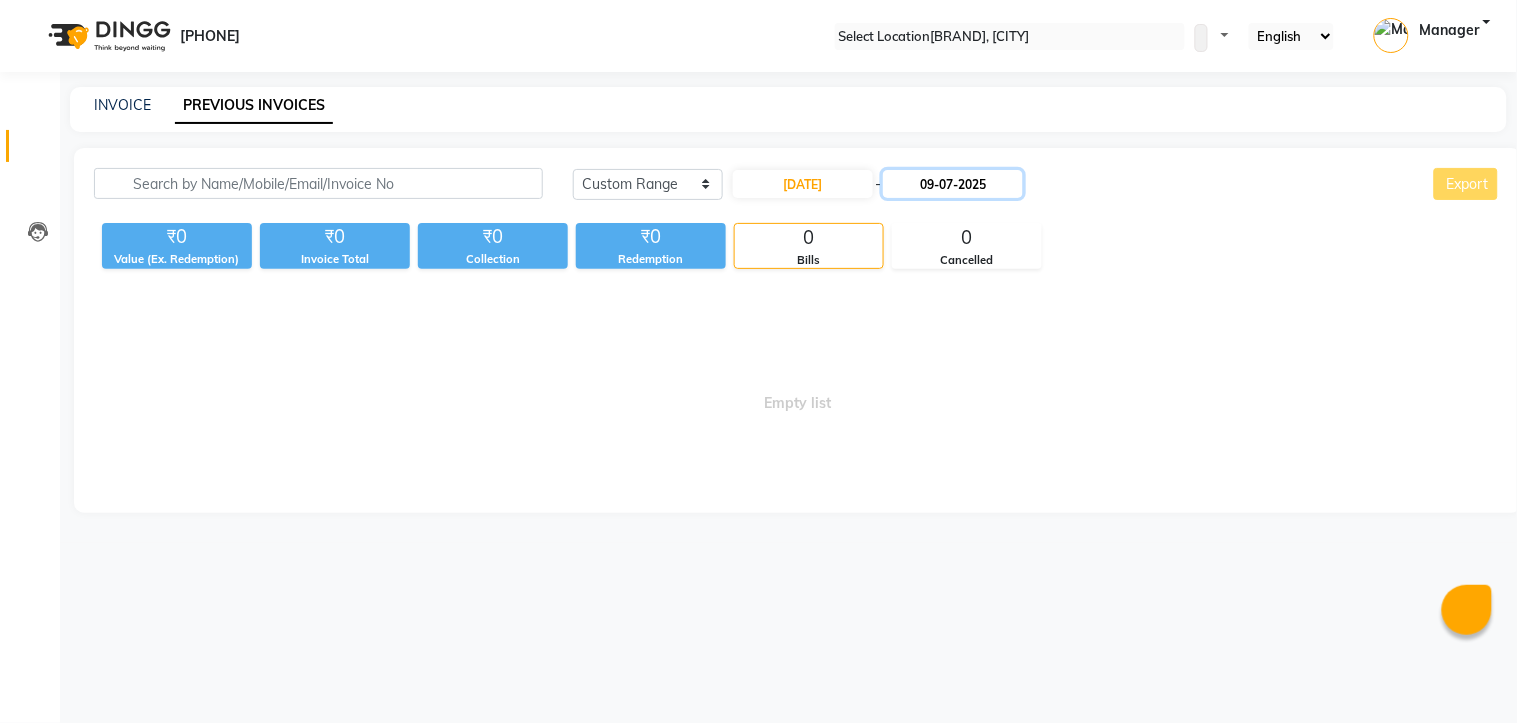 click on "09-07-2025" at bounding box center (953, 184) 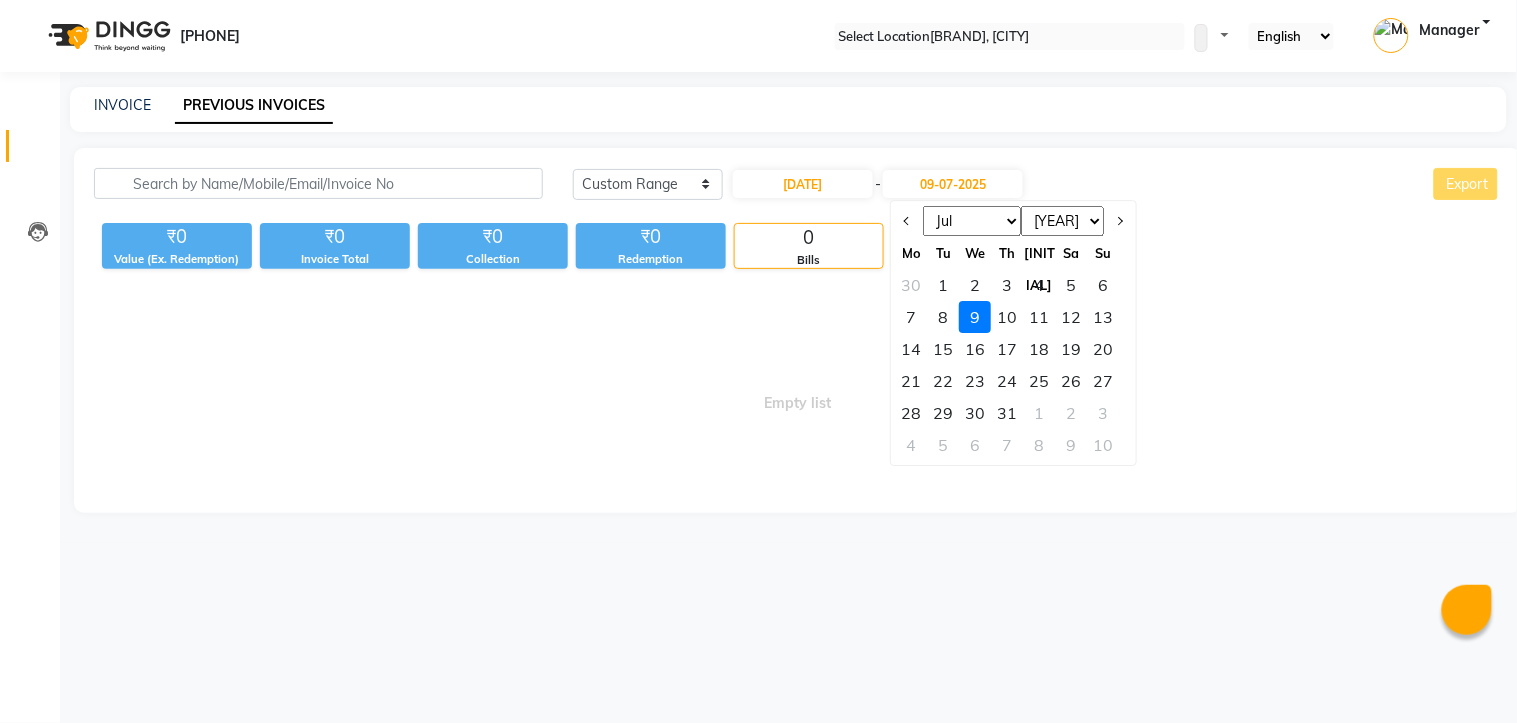 click on "Jun Jul Aug Sep Oct Nov Dec" at bounding box center (973, 221) 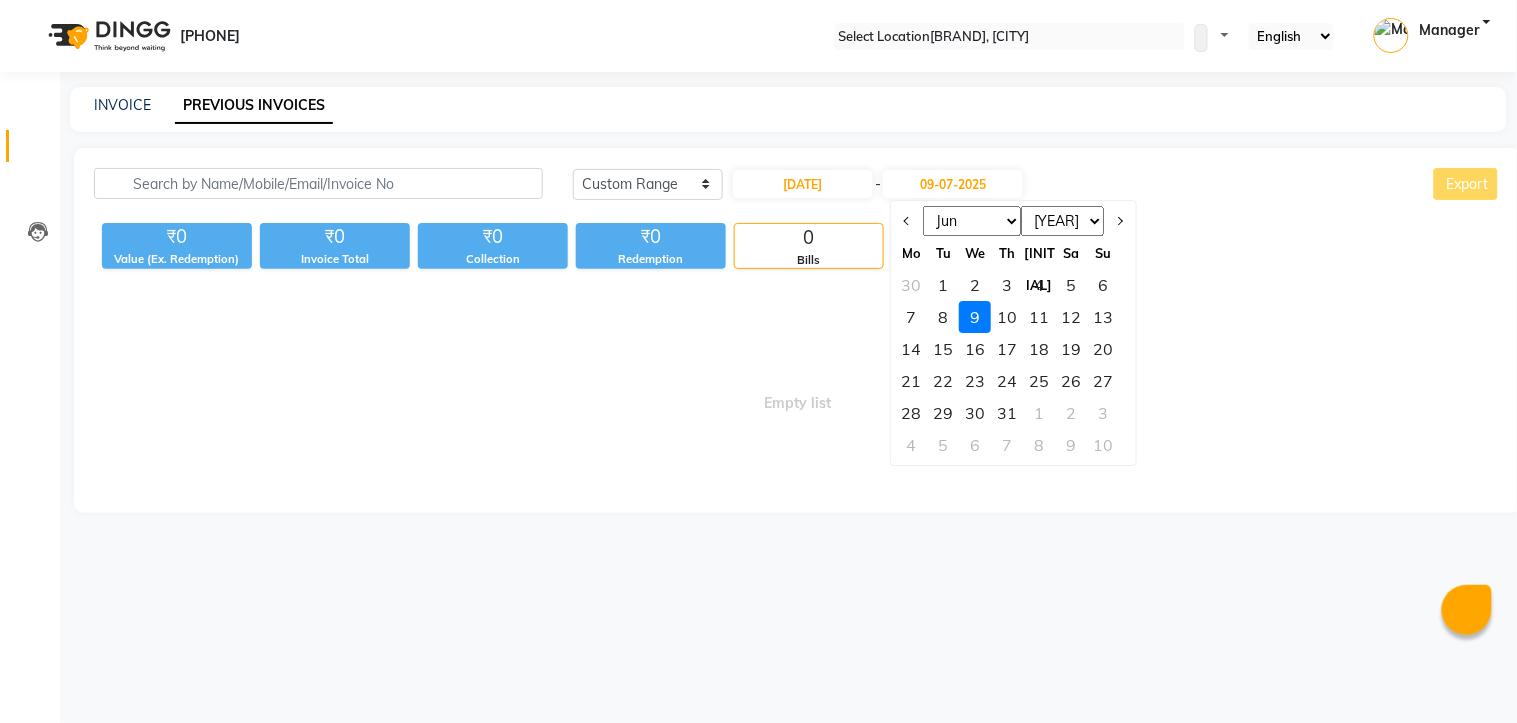 click on "Jun Jul Aug Sep Oct Nov Dec" at bounding box center (973, 221) 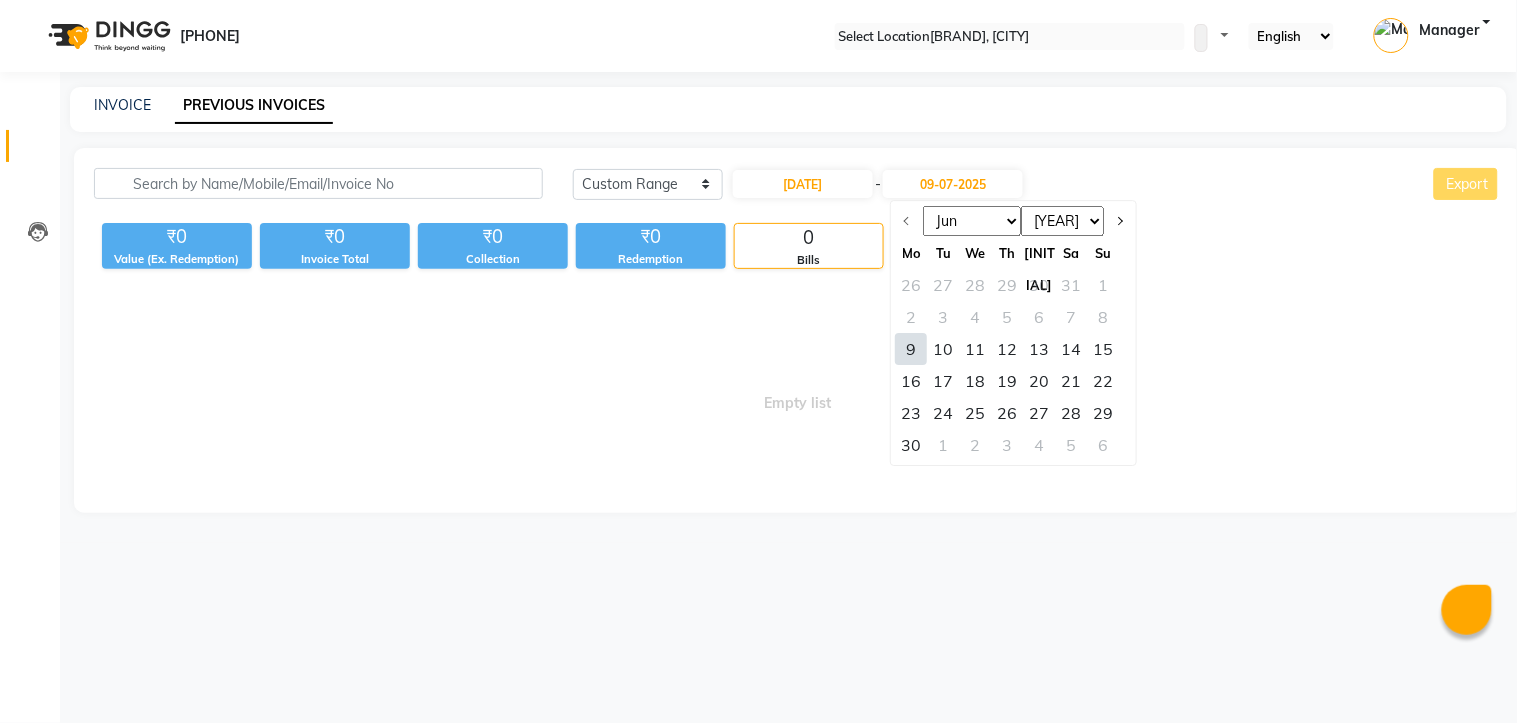 click on "9" at bounding box center [912, 349] 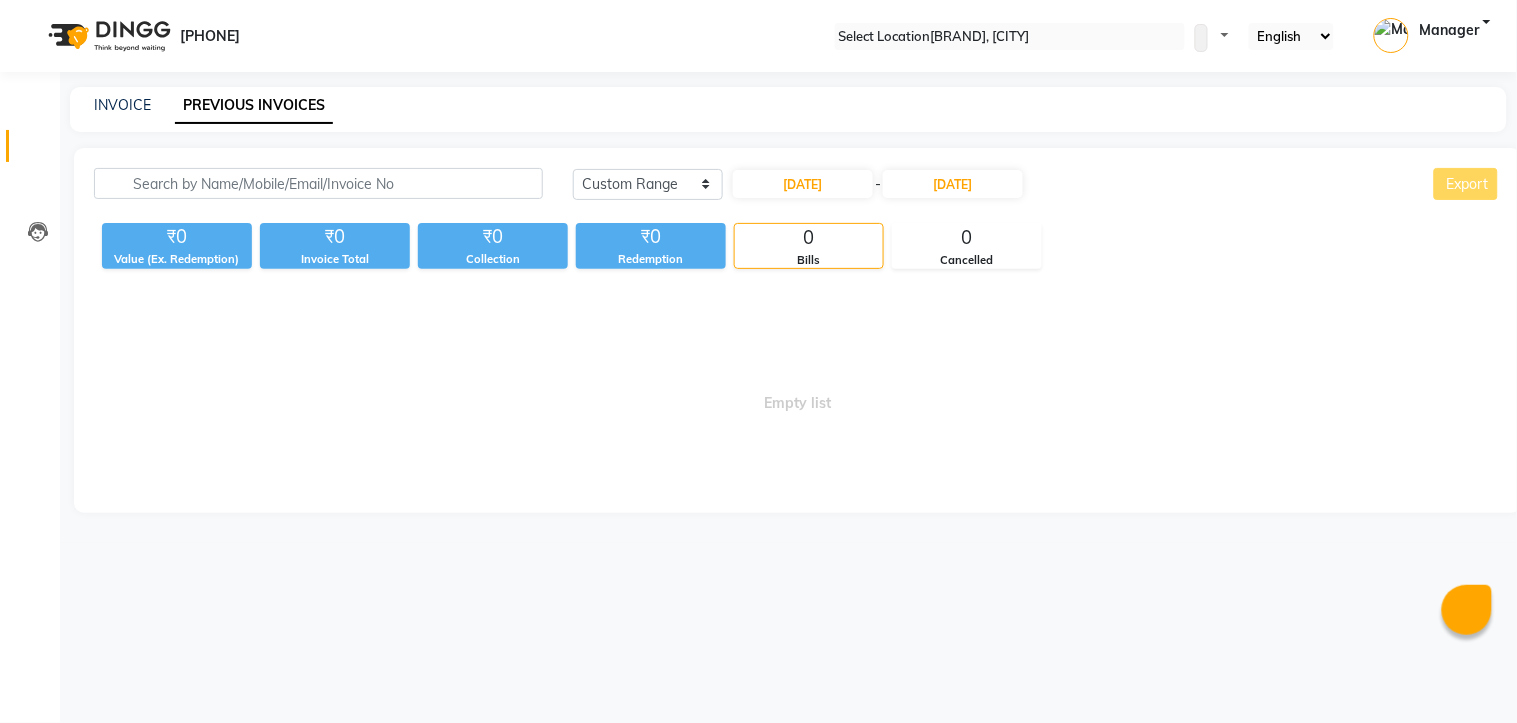 click on "Empty list" at bounding box center (798, 393) 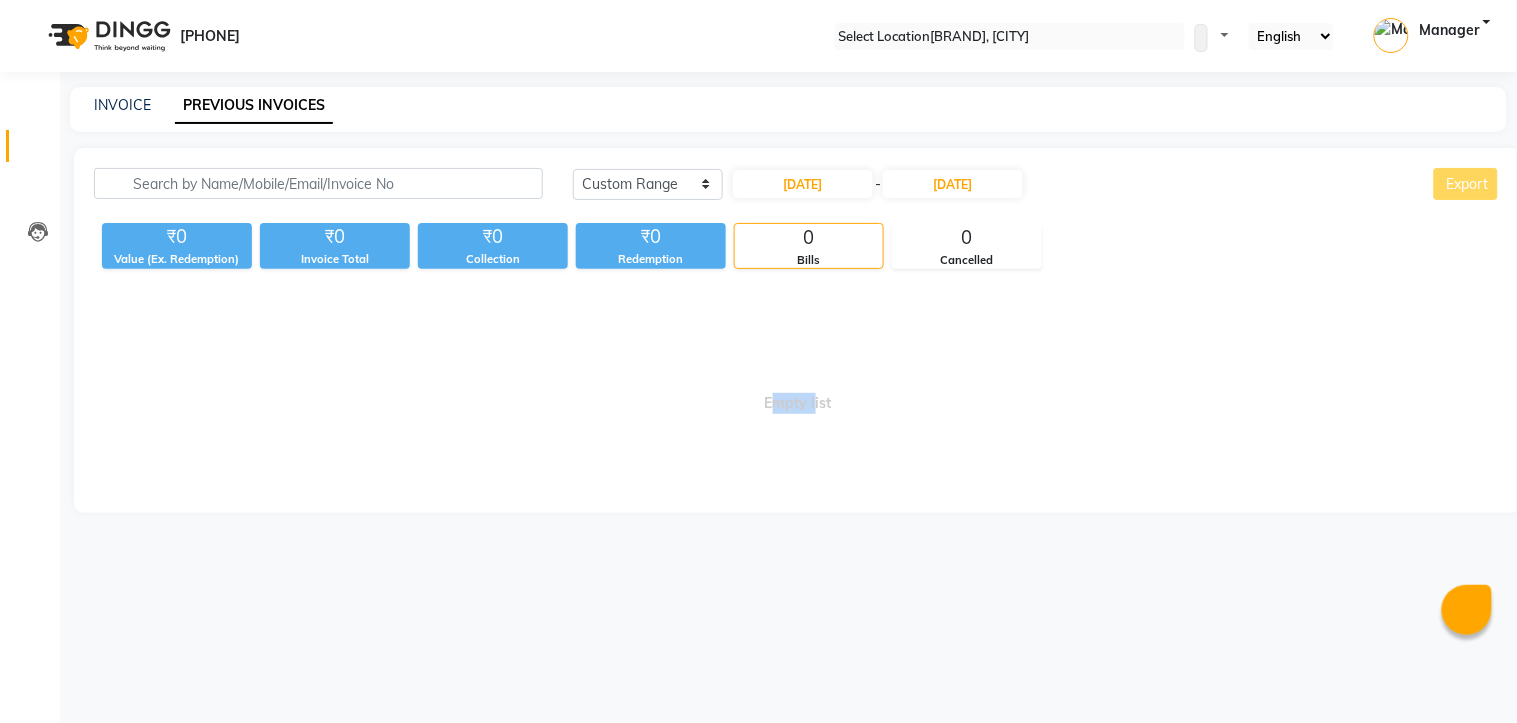 click on "Empty list" at bounding box center [798, 393] 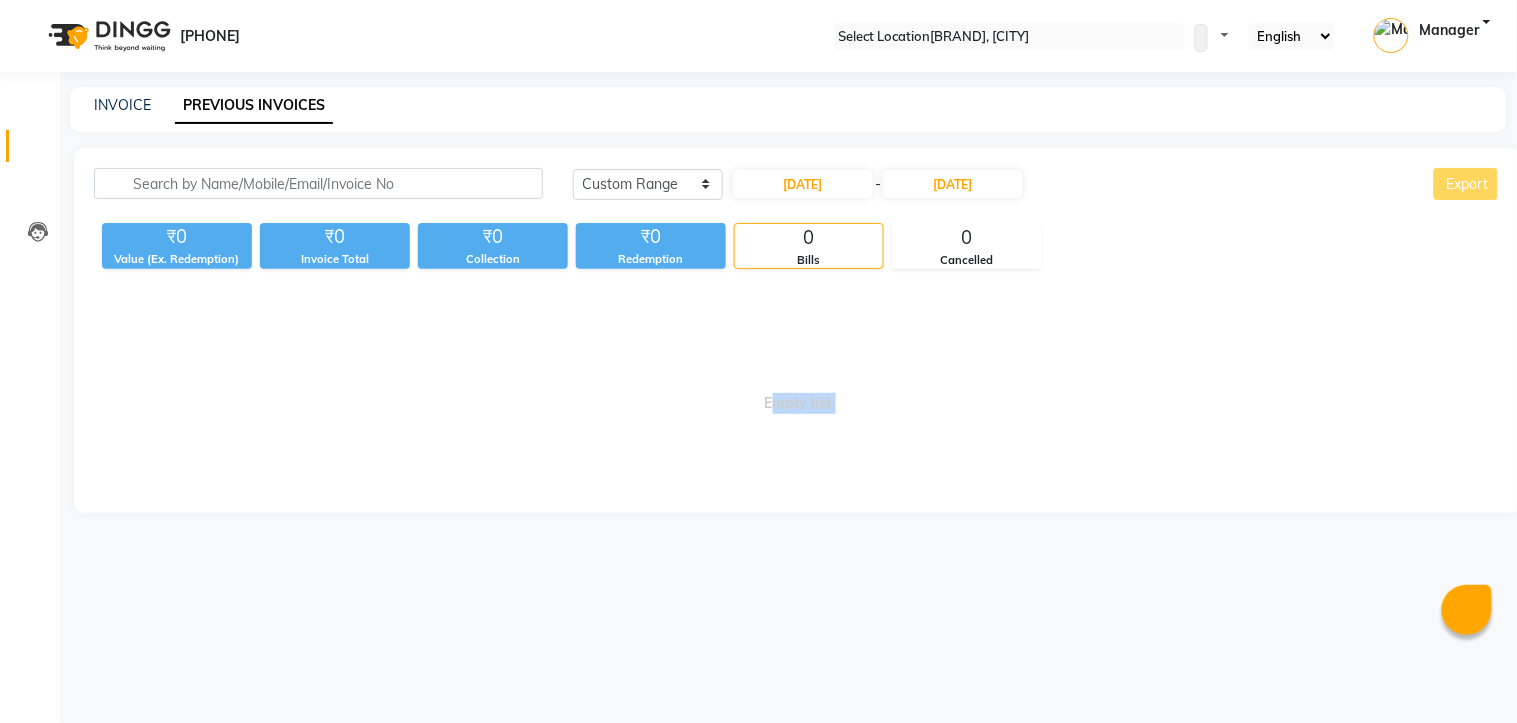 click on "Empty list" at bounding box center (798, 393) 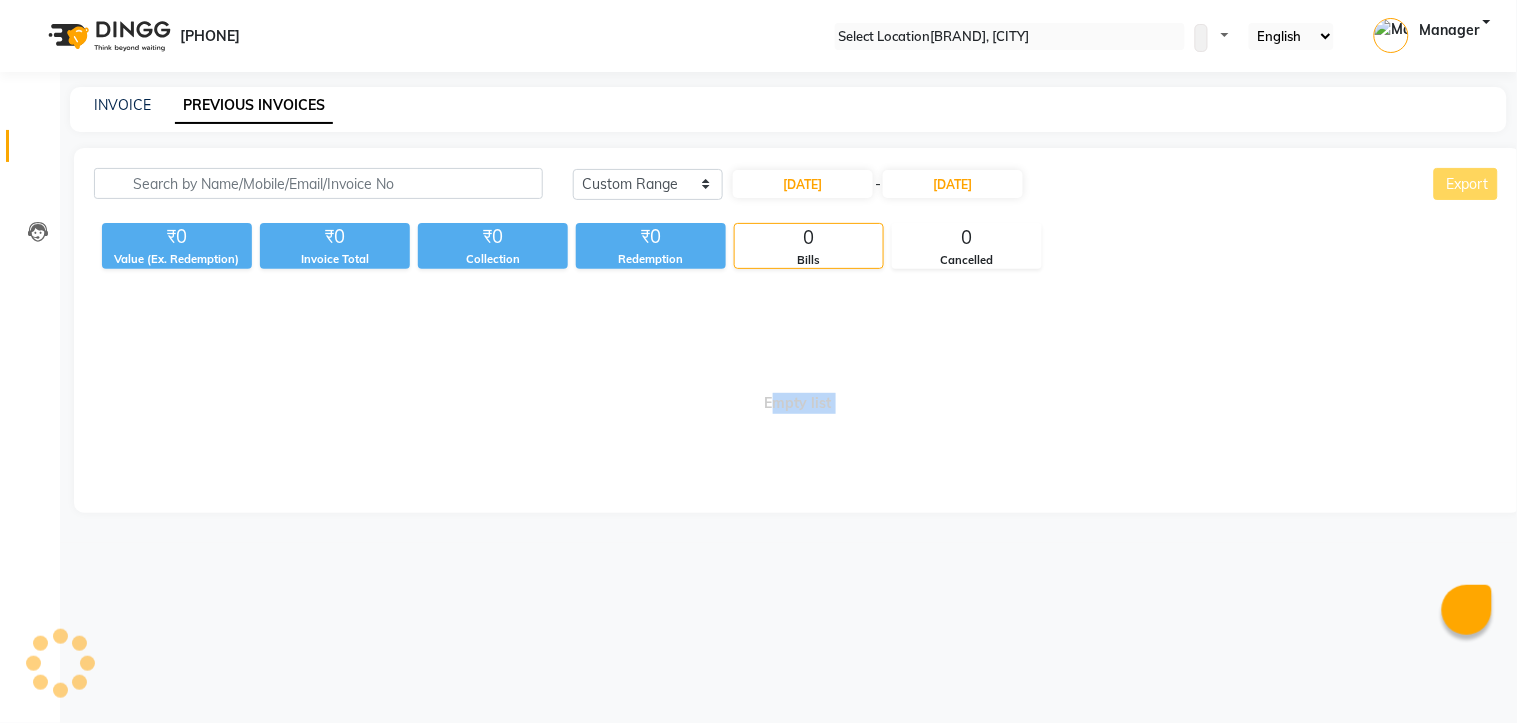 click on "Empty list" at bounding box center [798, 393] 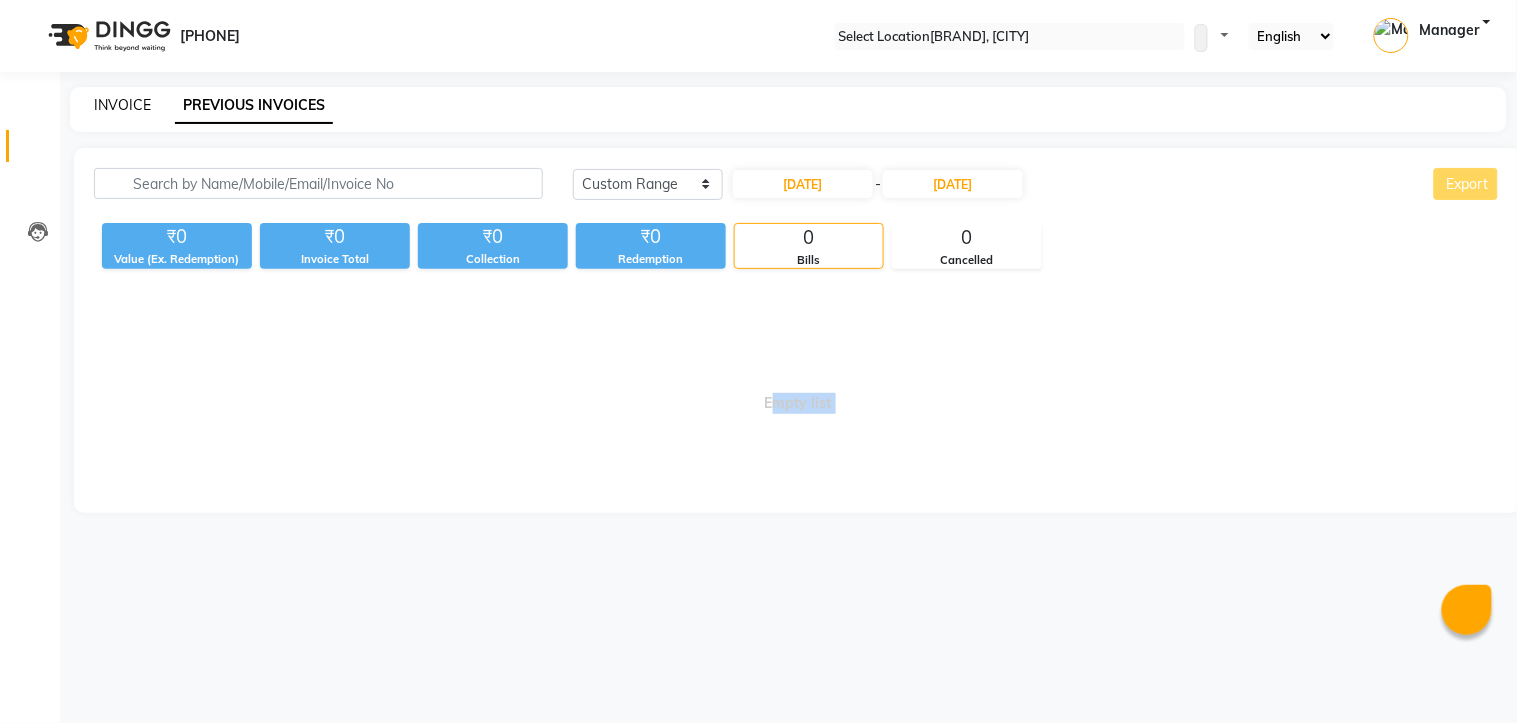click on "INVOICE" at bounding box center [122, 105] 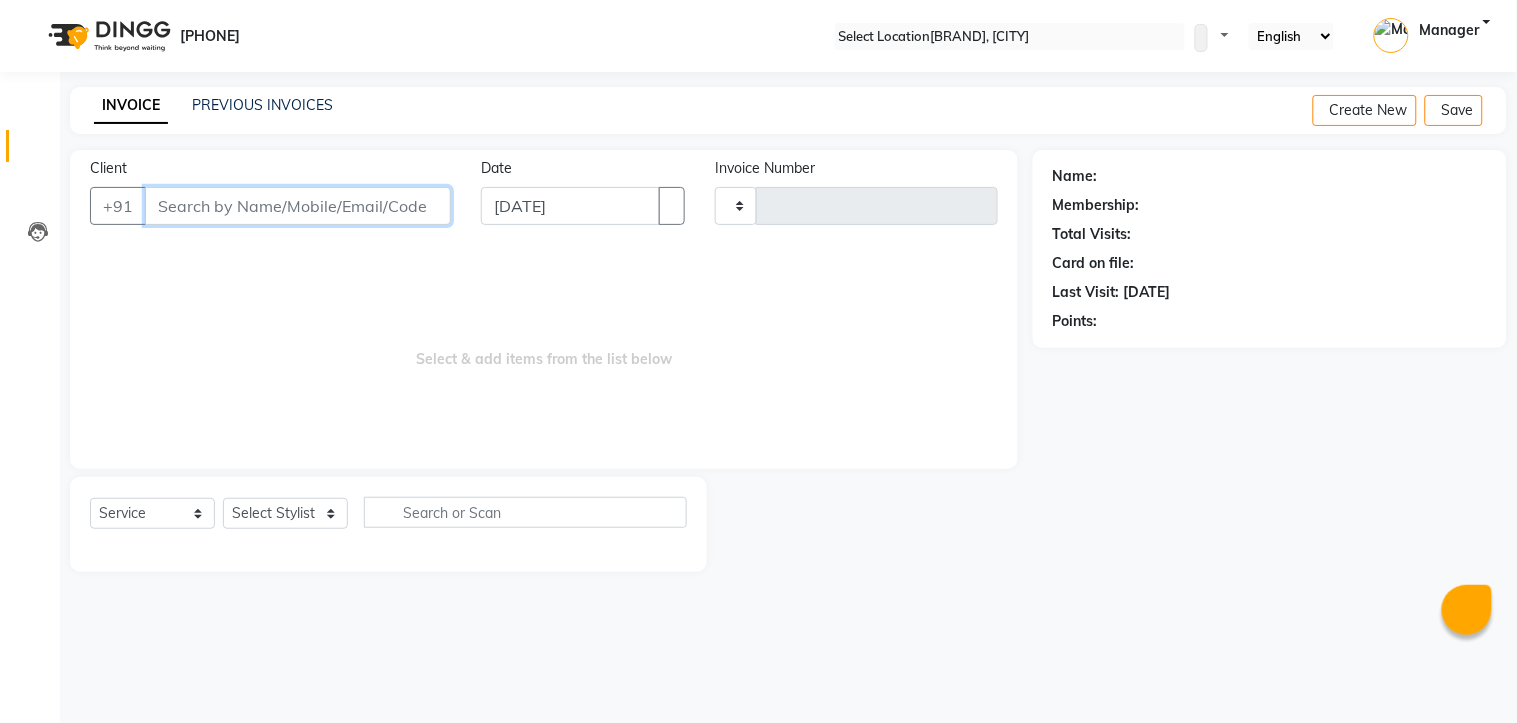 click on "Client" at bounding box center [298, 206] 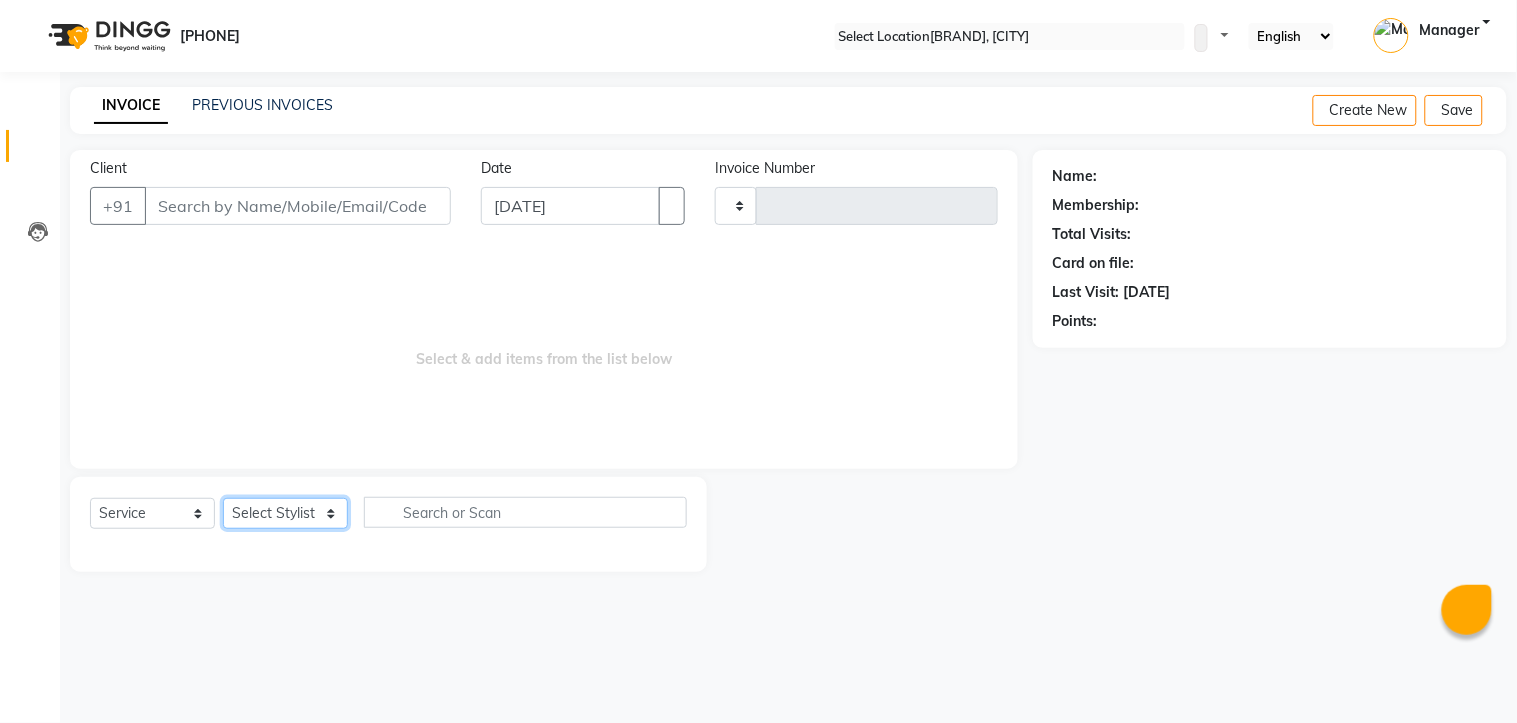 click on "Select Stylist" at bounding box center (285, 513) 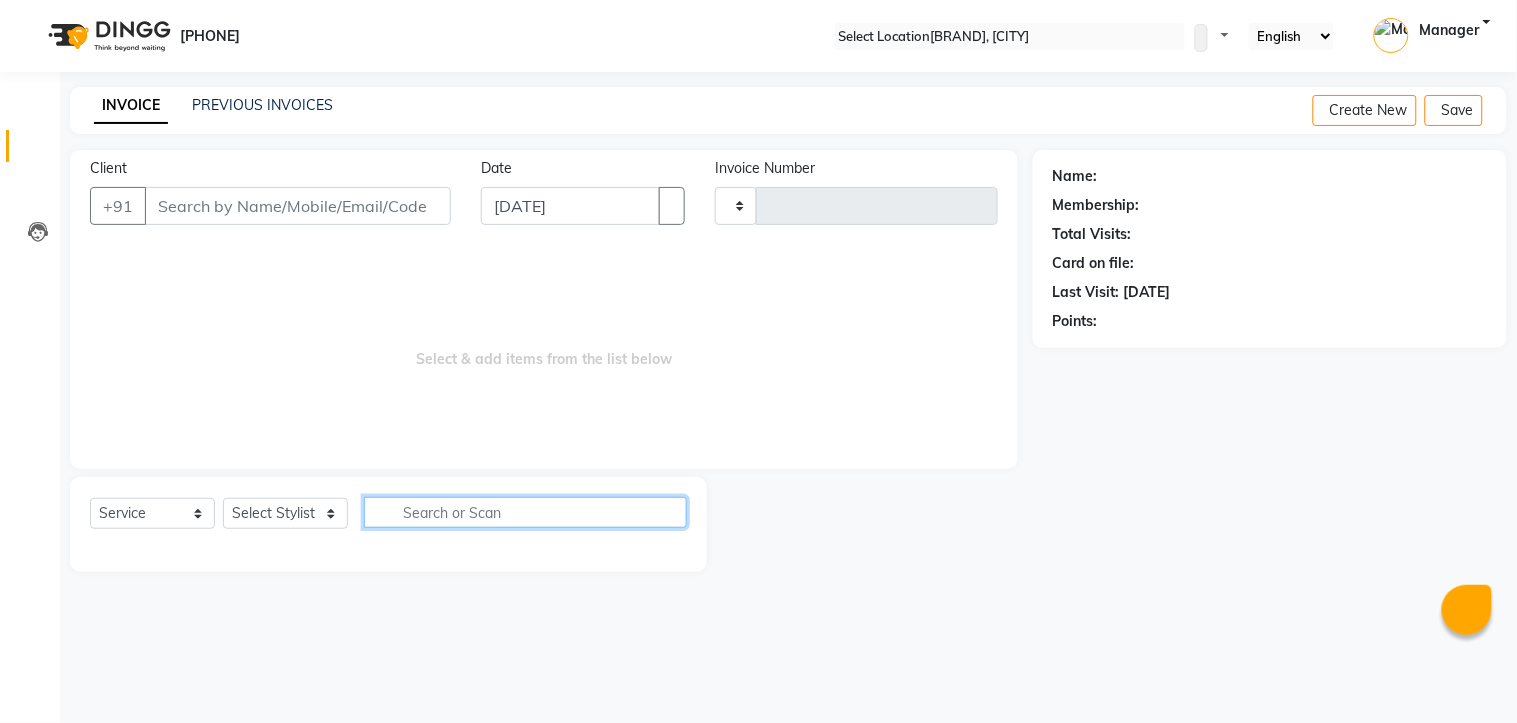 click at bounding box center (525, 512) 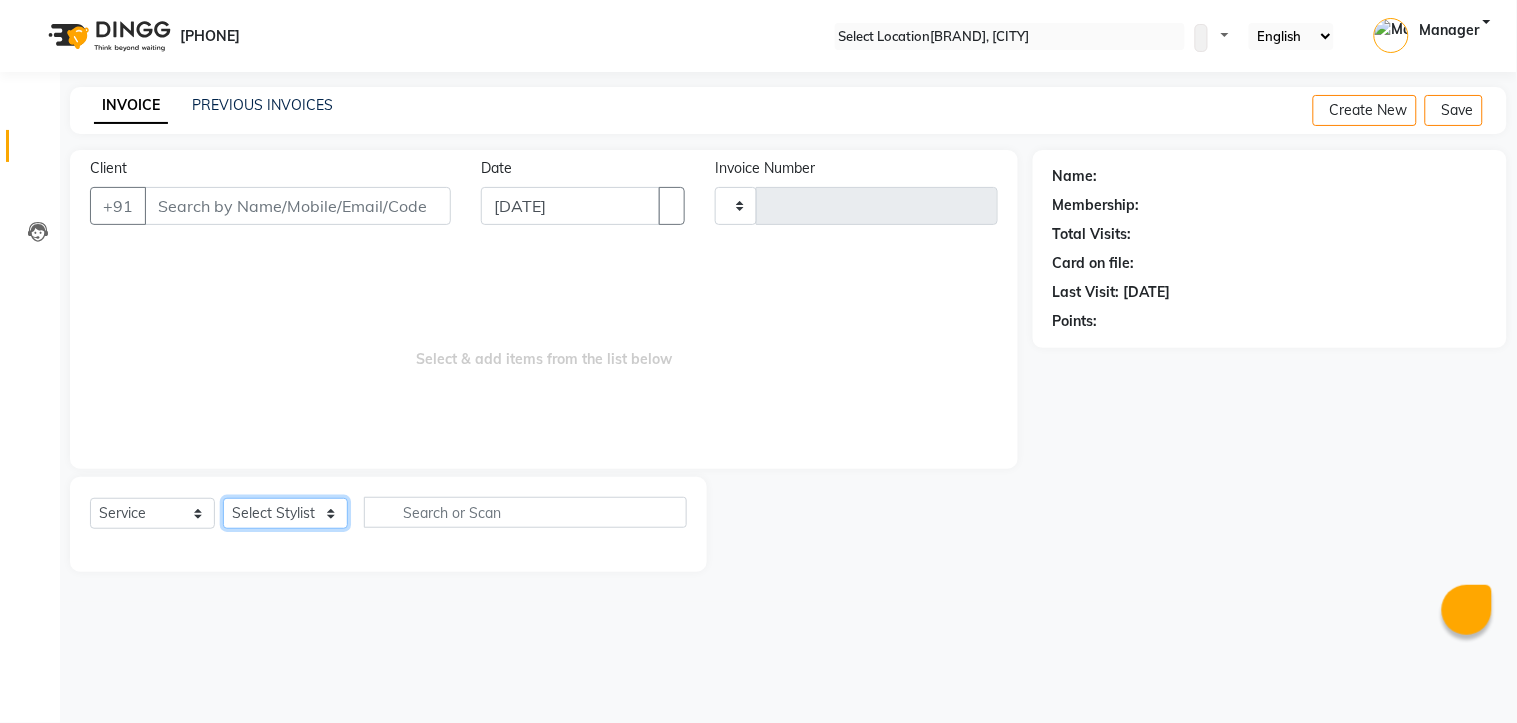 click on "Select Stylist" at bounding box center [285, 513] 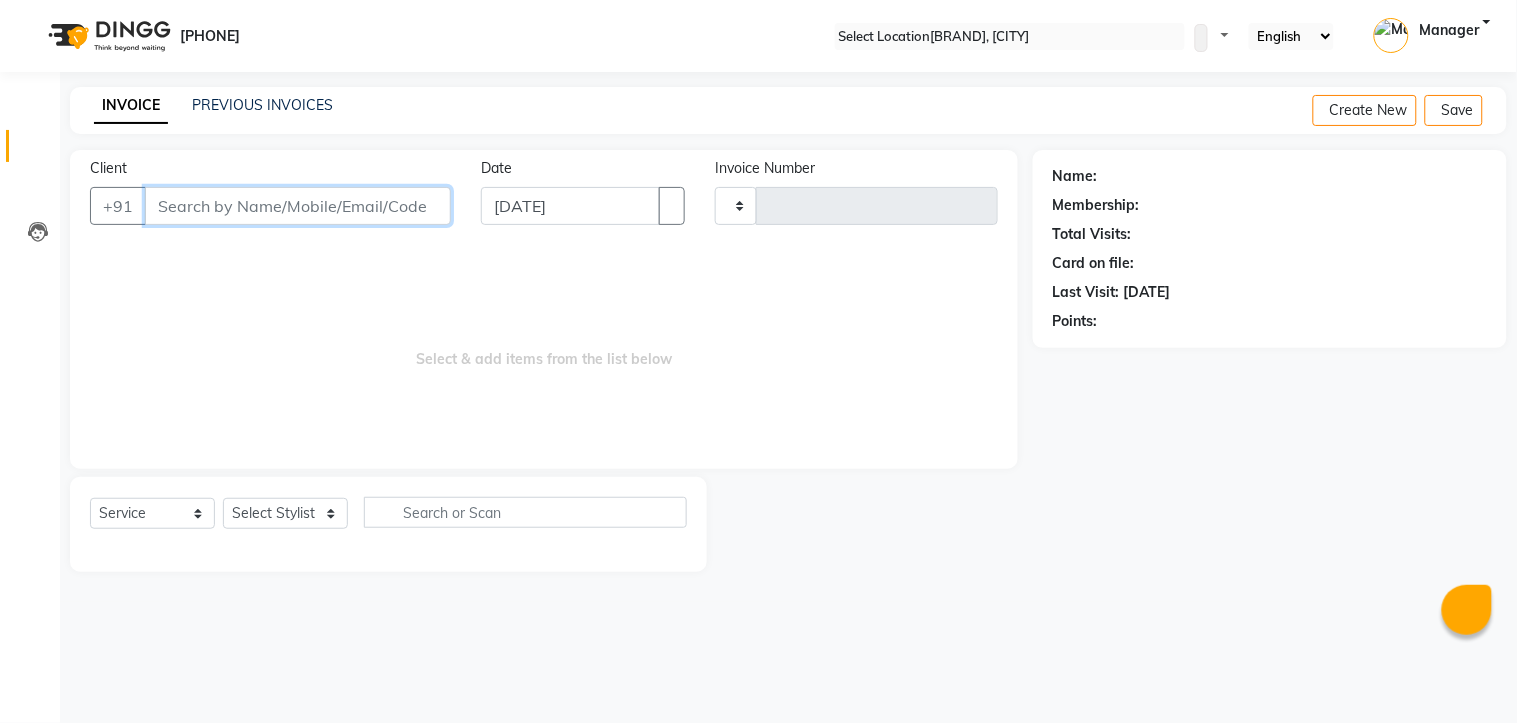 click on "Client" at bounding box center [298, 206] 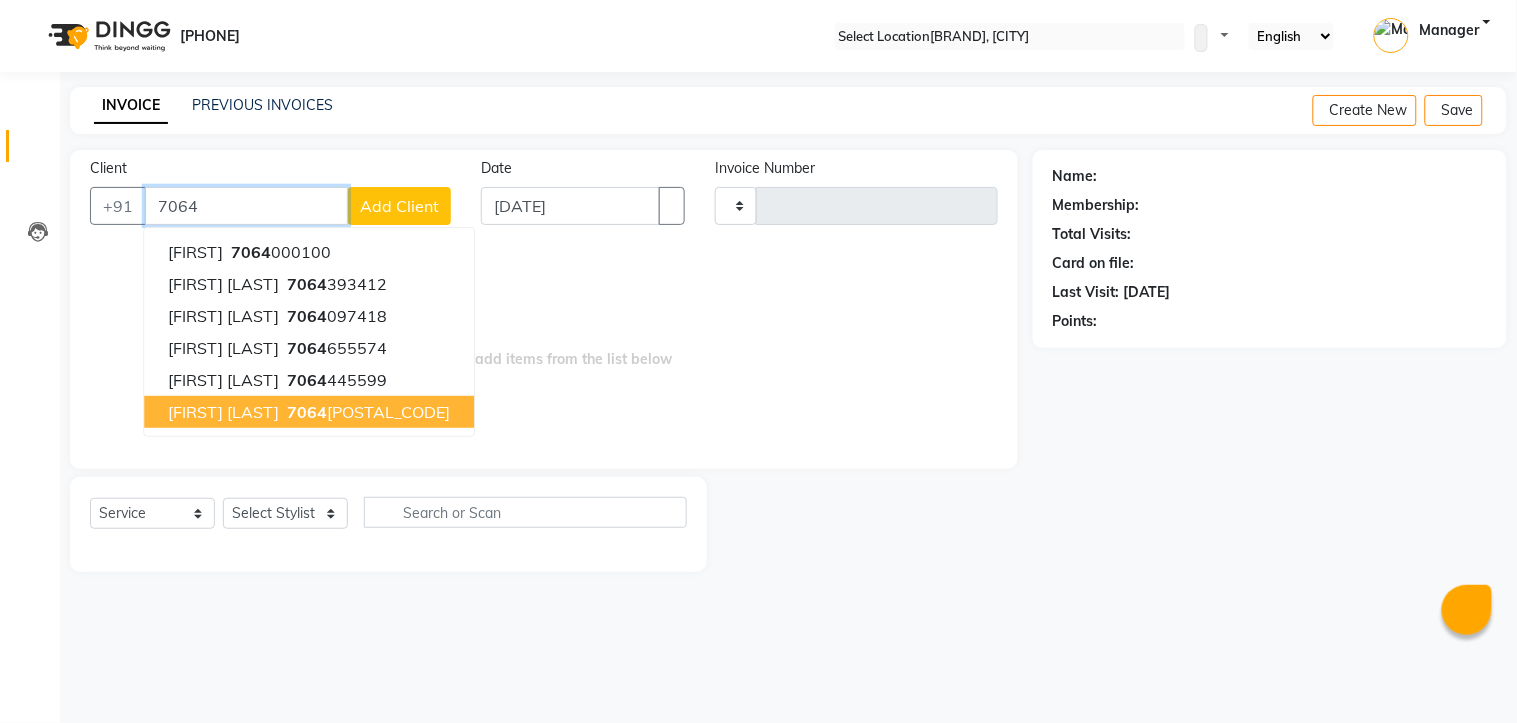 click on "[FIRST] [LAST] [PHONE]" at bounding box center (309, 412) 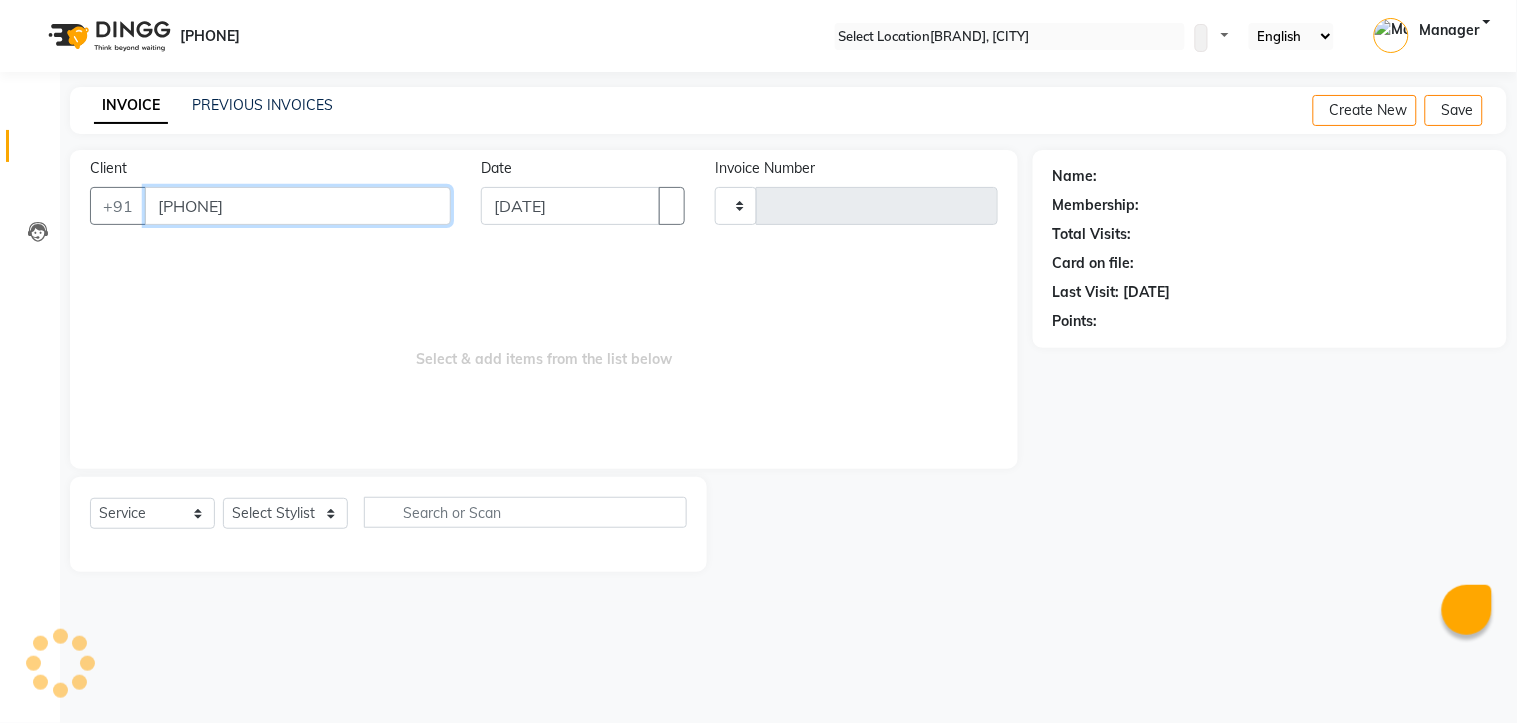 type on "[PHONE]" 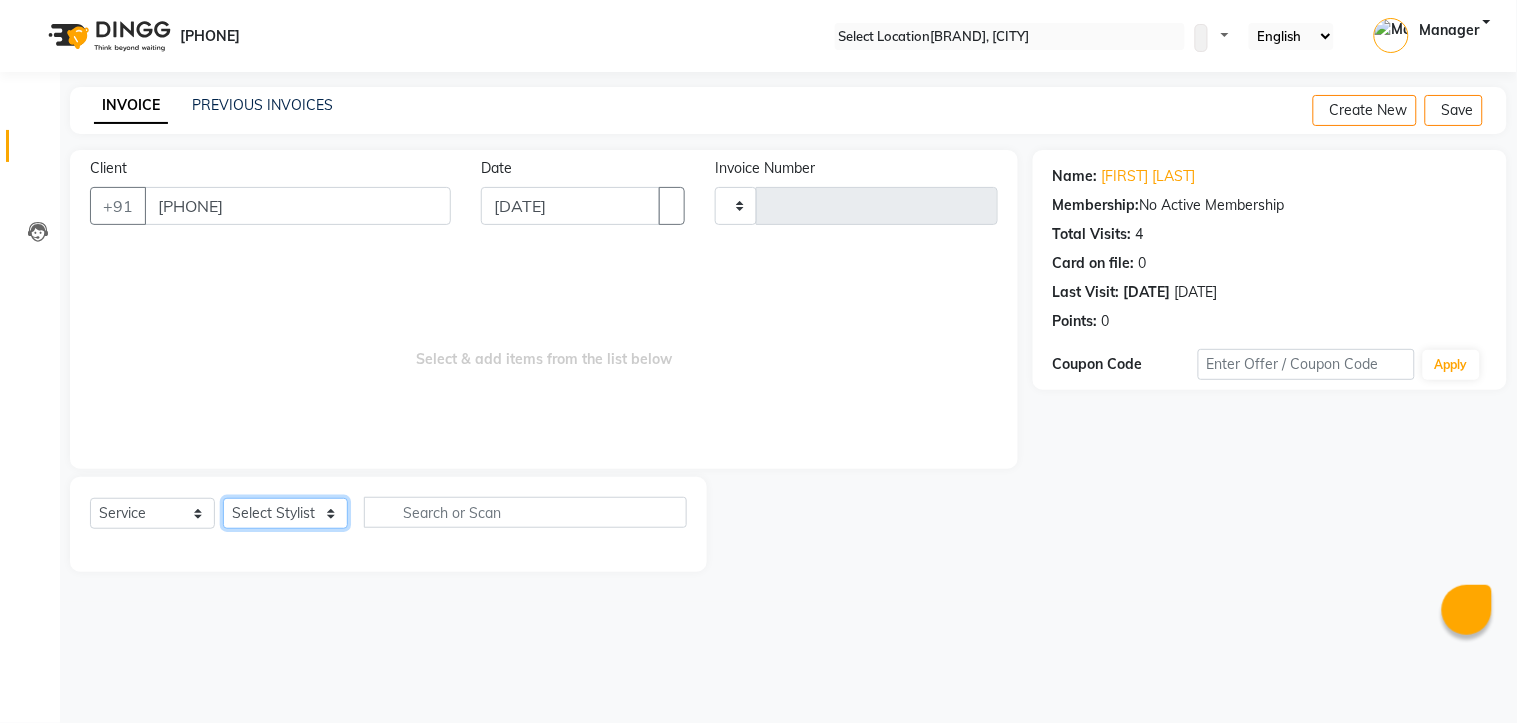click on "Select Stylist" at bounding box center (285, 513) 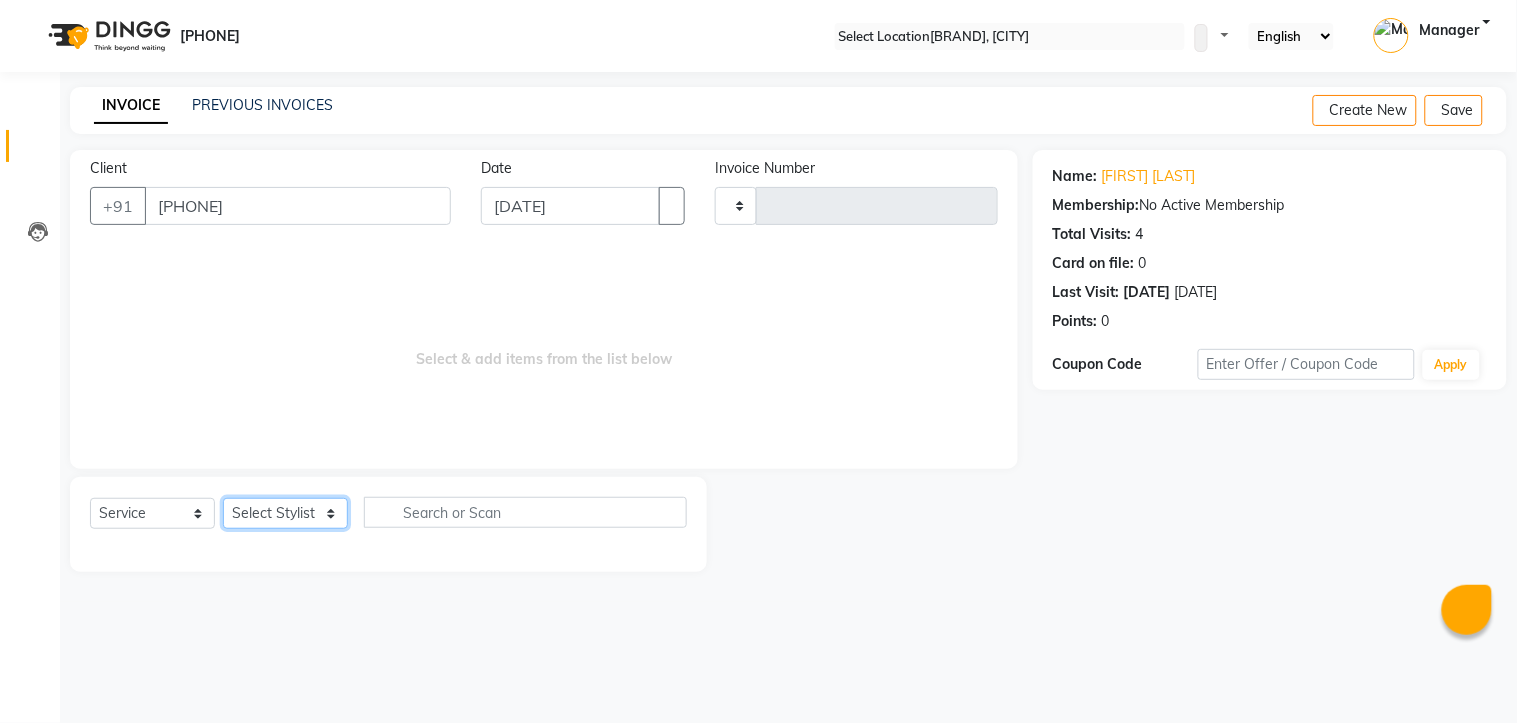click on "Select Stylist" at bounding box center (285, 513) 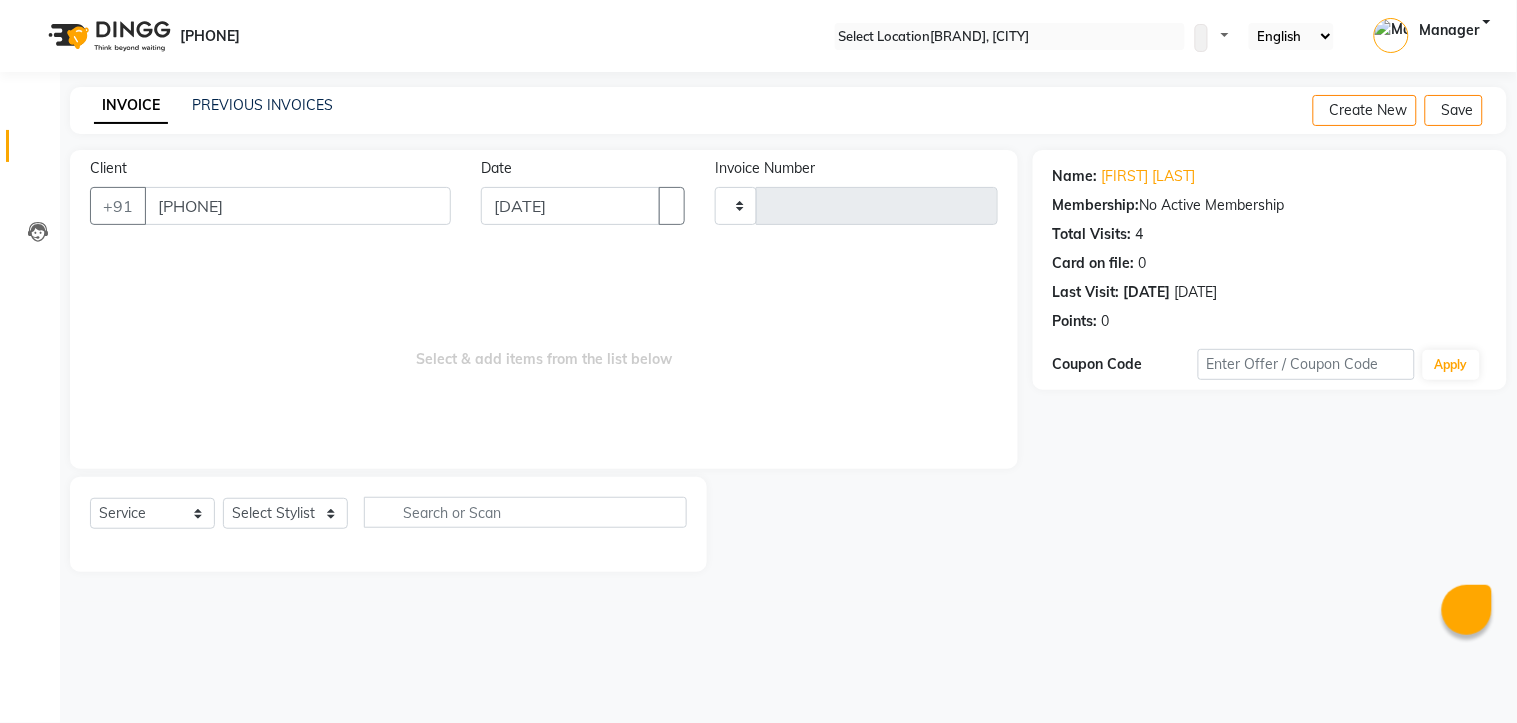 click on "Select  Service  Product  Membership  Package Voucher Prepaid Gift Card  Select Stylist" at bounding box center (388, 524) 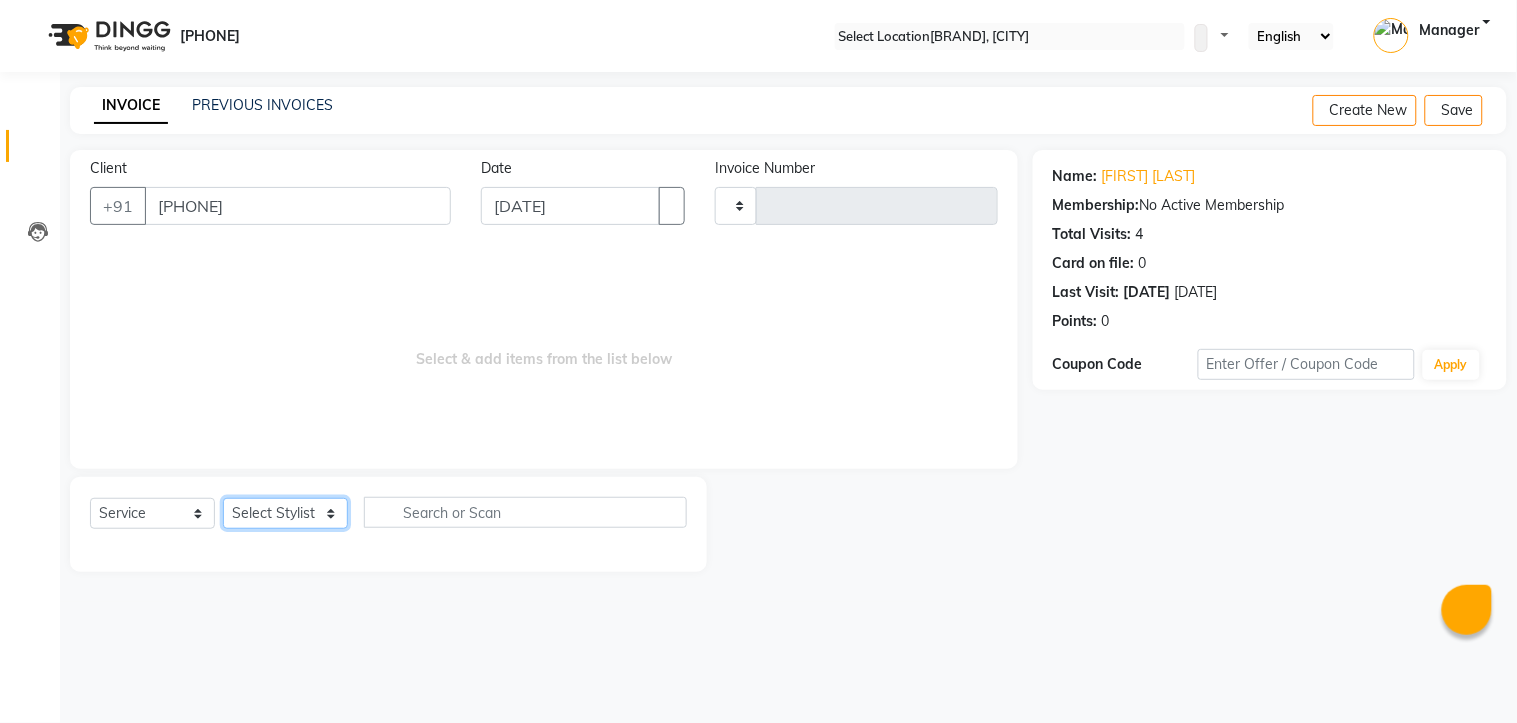 click on "Select Stylist" at bounding box center (285, 513) 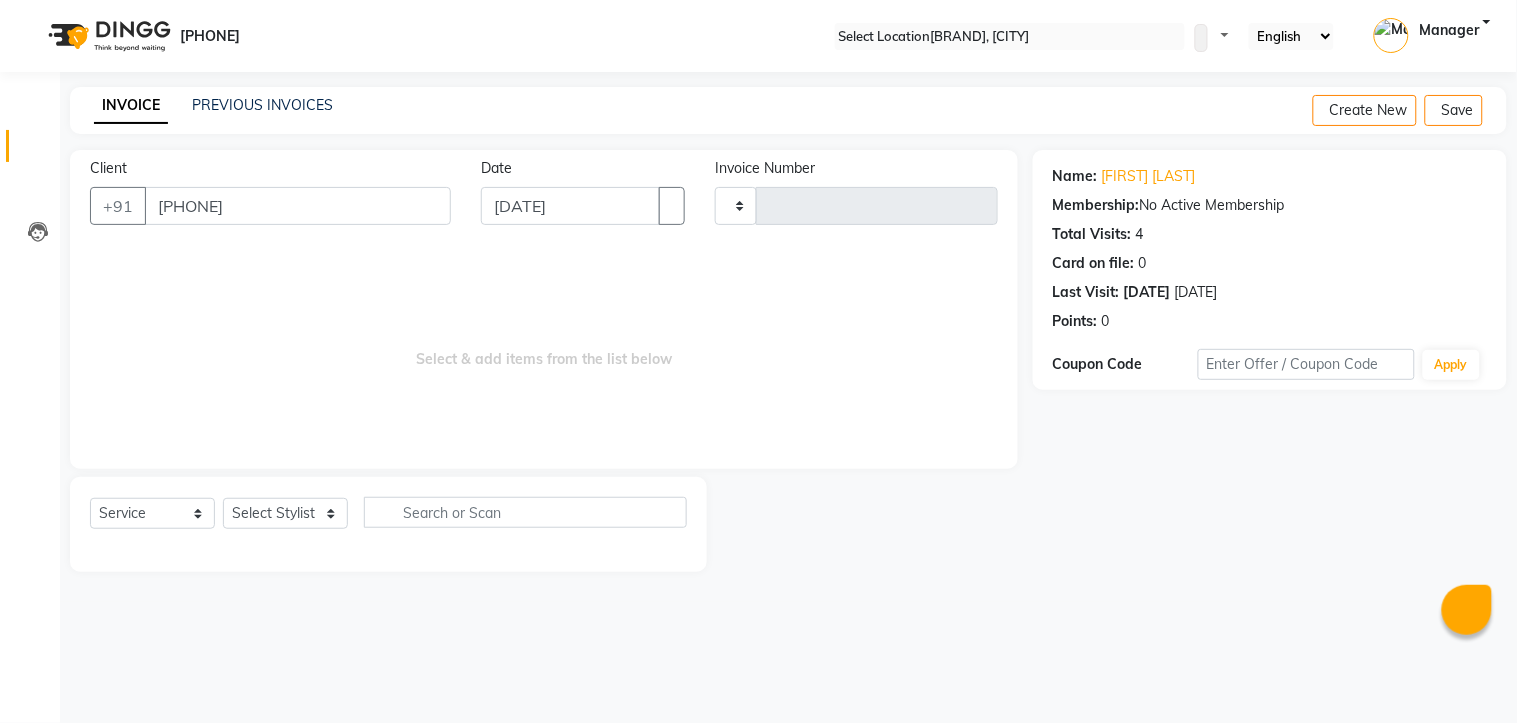 click at bounding box center [388, 548] 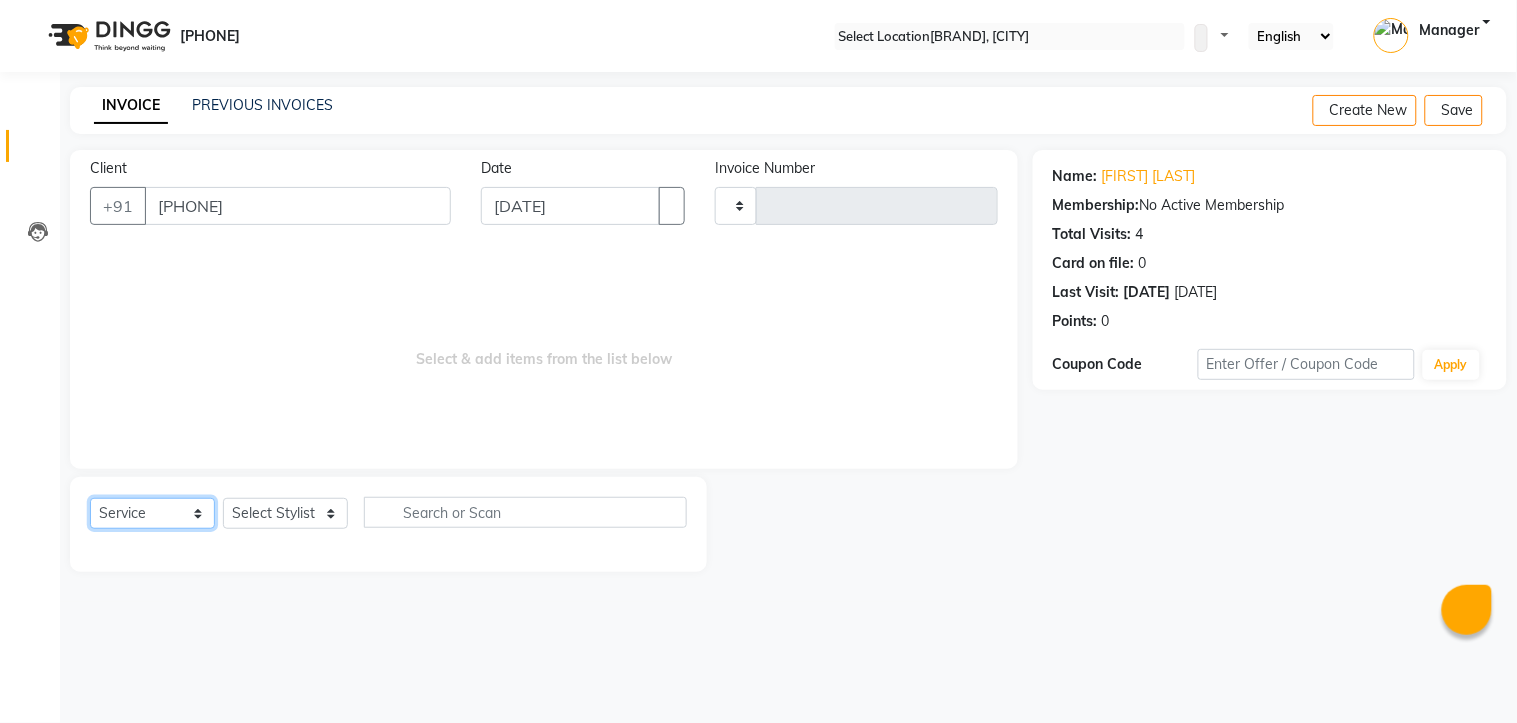 click on "Select  Service  Product  Membership  Package Voucher Prepaid Gift Card" at bounding box center [152, 513] 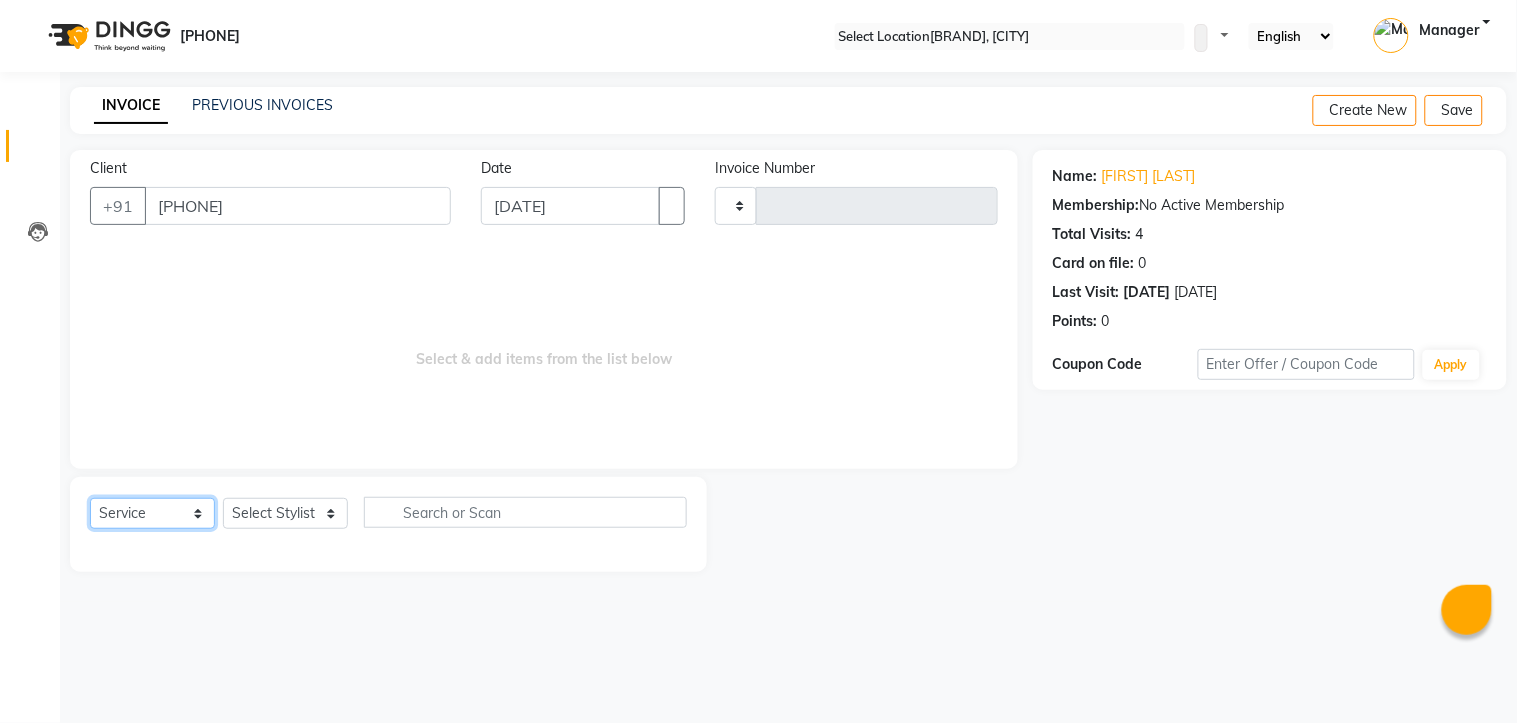 click on "Select  Service  Product  Membership  Package Voucher Prepaid Gift Card" at bounding box center [152, 513] 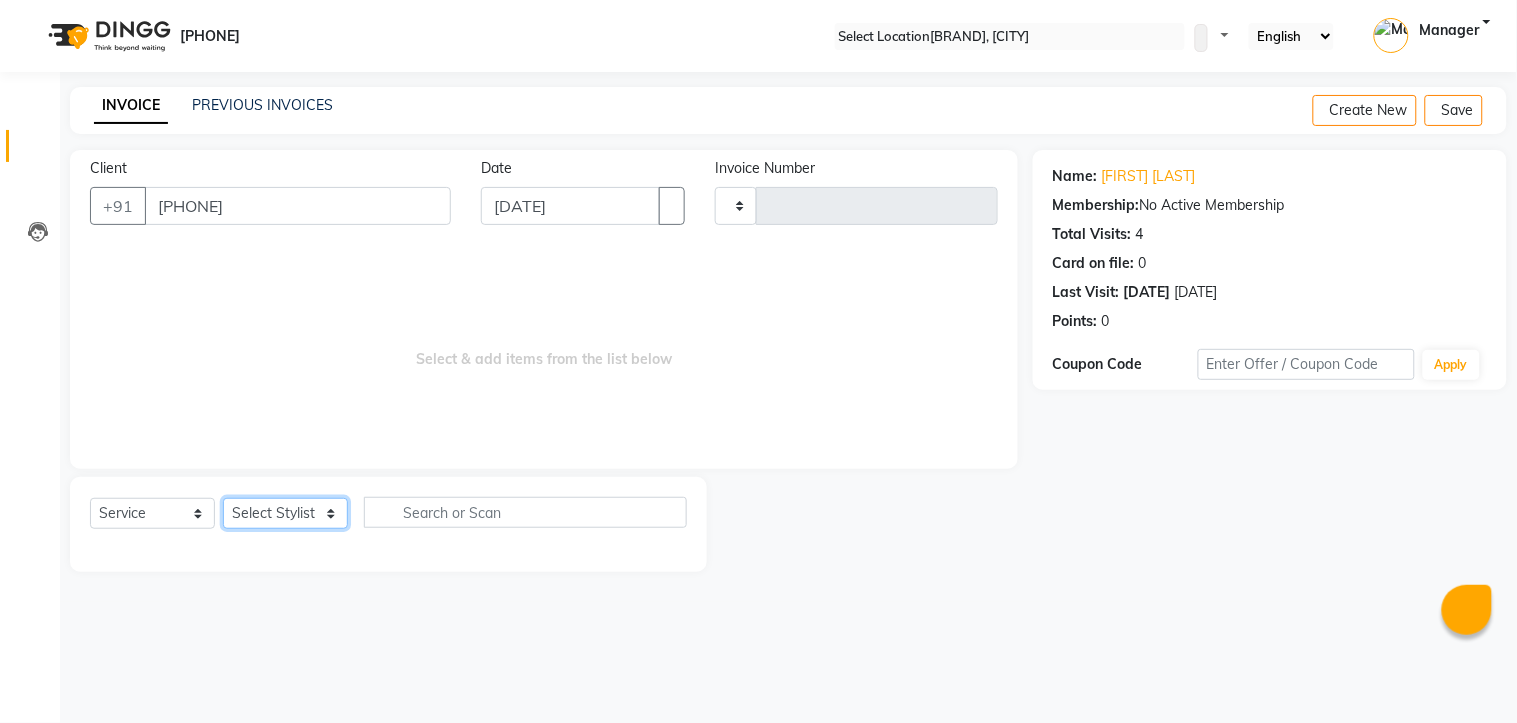 click on "Select Stylist" at bounding box center (285, 513) 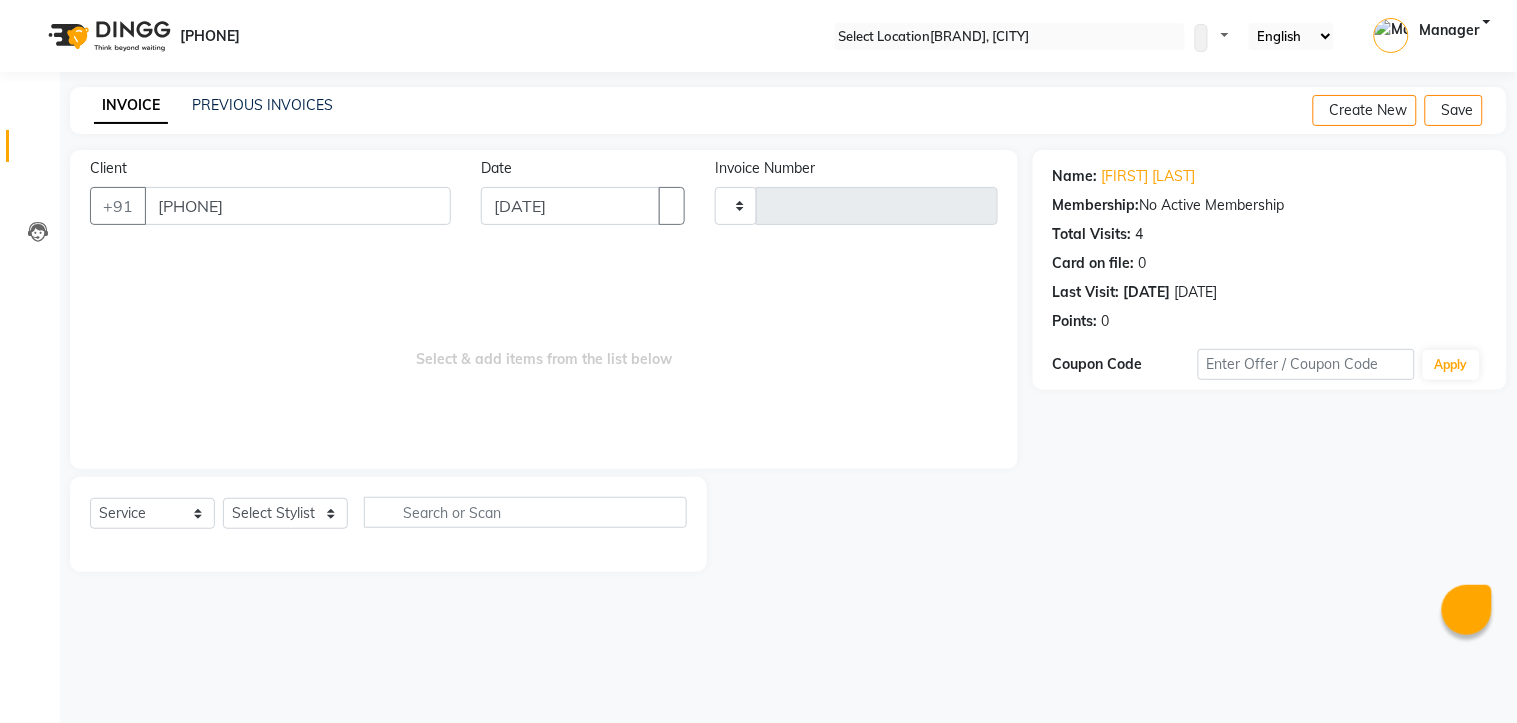 click on "INVOICE PREVIOUS INVOICES Create New Save Client +91 [PHONE] Date [DATE] Invoice Number Select & add items from the list below Select Service Product Membership Package Voucher Prepaid Gift Card Select Stylist Name: [FIRST] [LAST] Membership: No Active Membership Total Visits: [NUMBER] Card on file: [NUMBER] Points: [NUMBER] Coupon Code Apply" at bounding box center [788, 344] 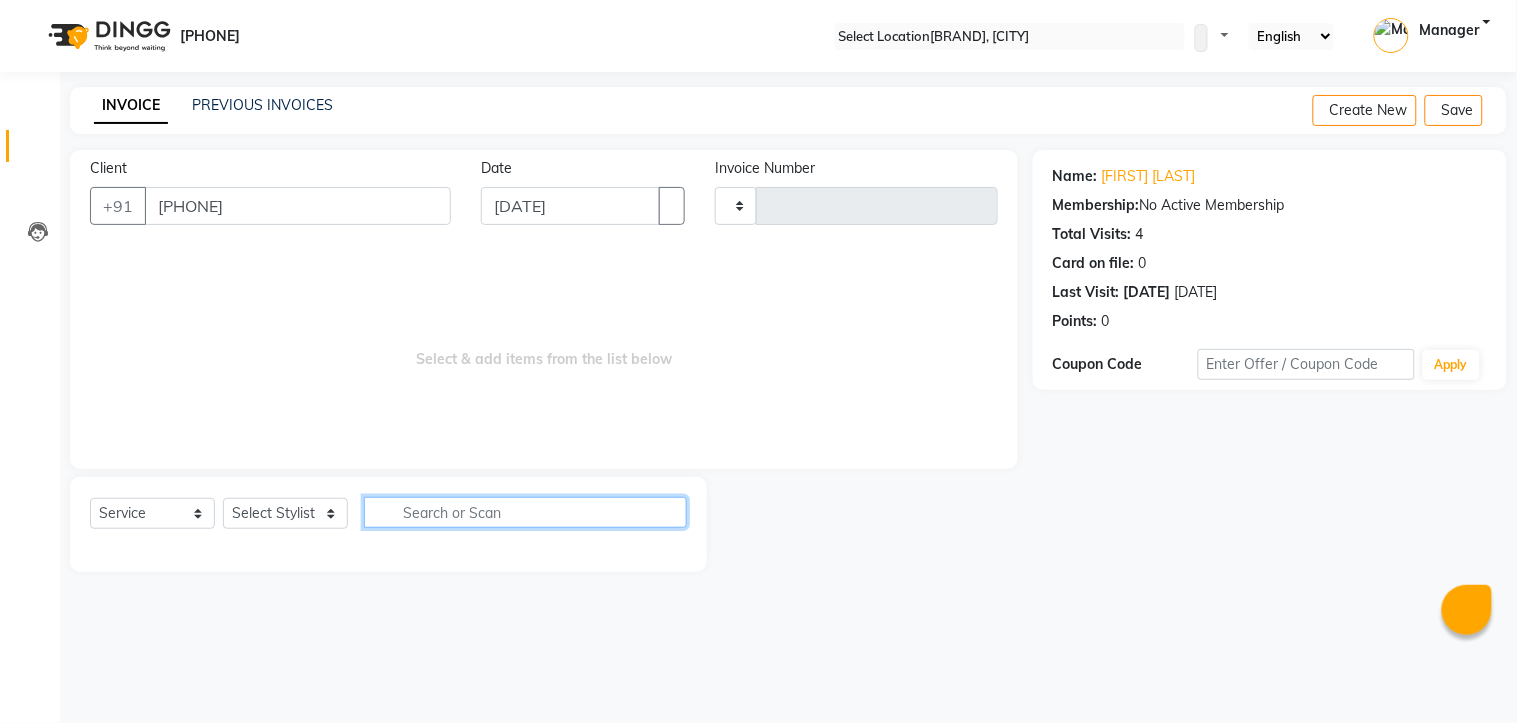 click at bounding box center [525, 512] 